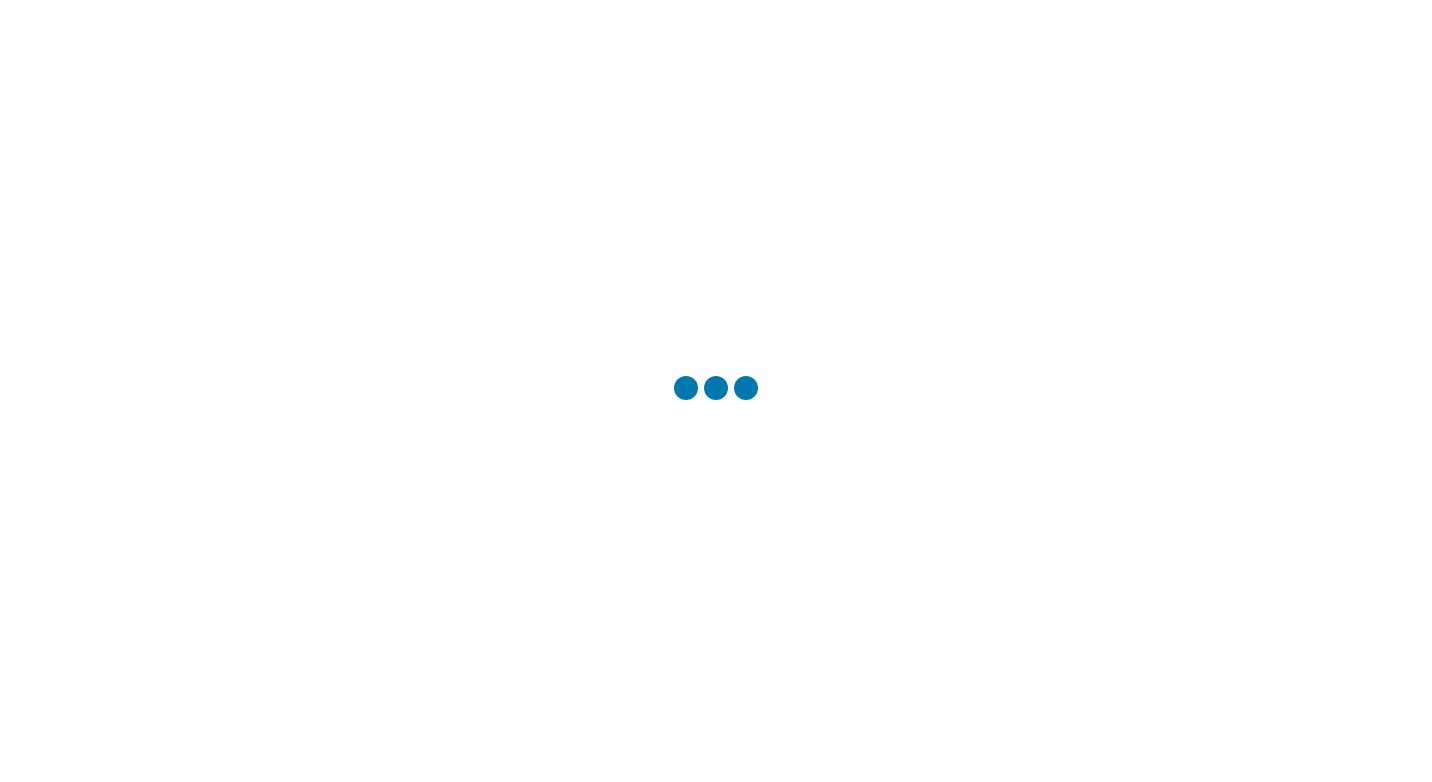 scroll, scrollTop: 0, scrollLeft: 0, axis: both 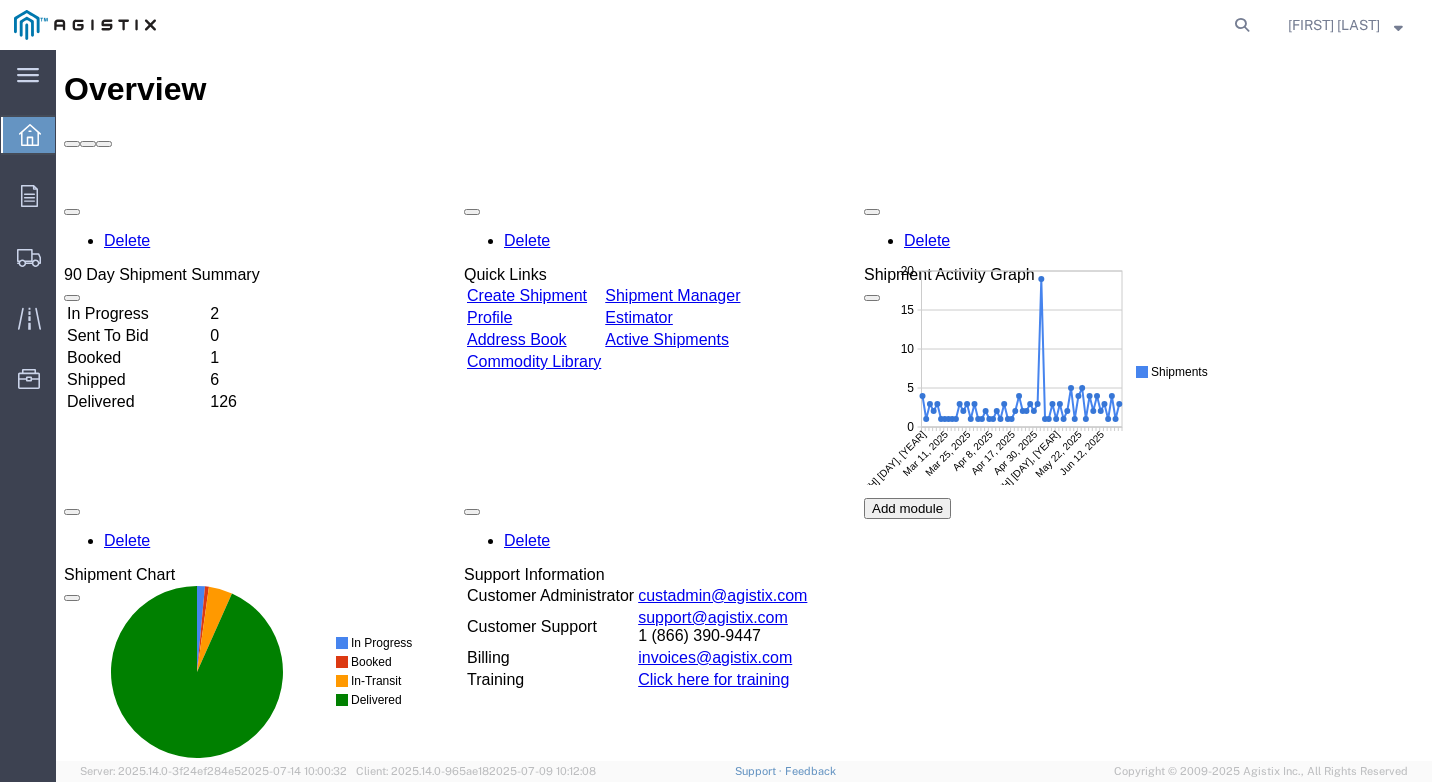 click on "Create Shipment" at bounding box center (527, 295) 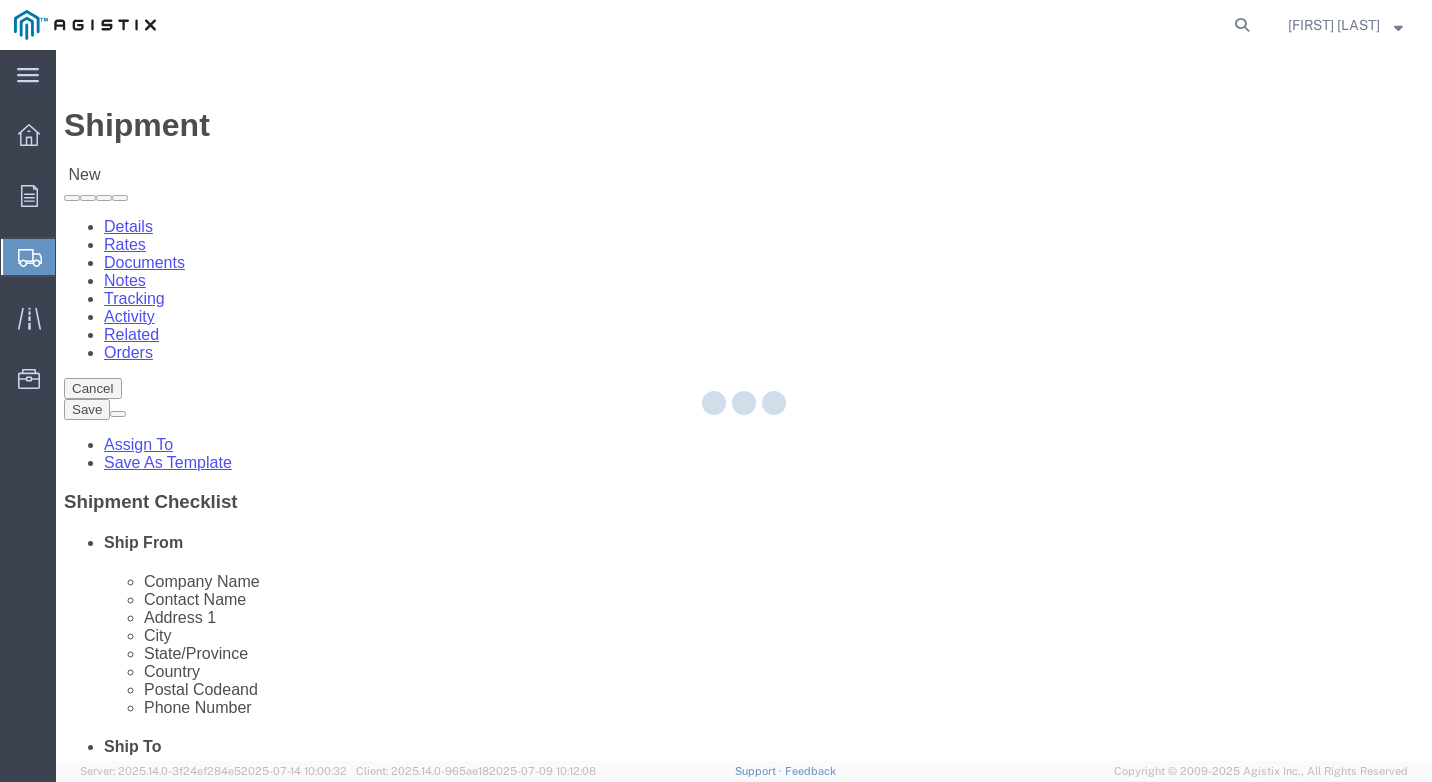 select 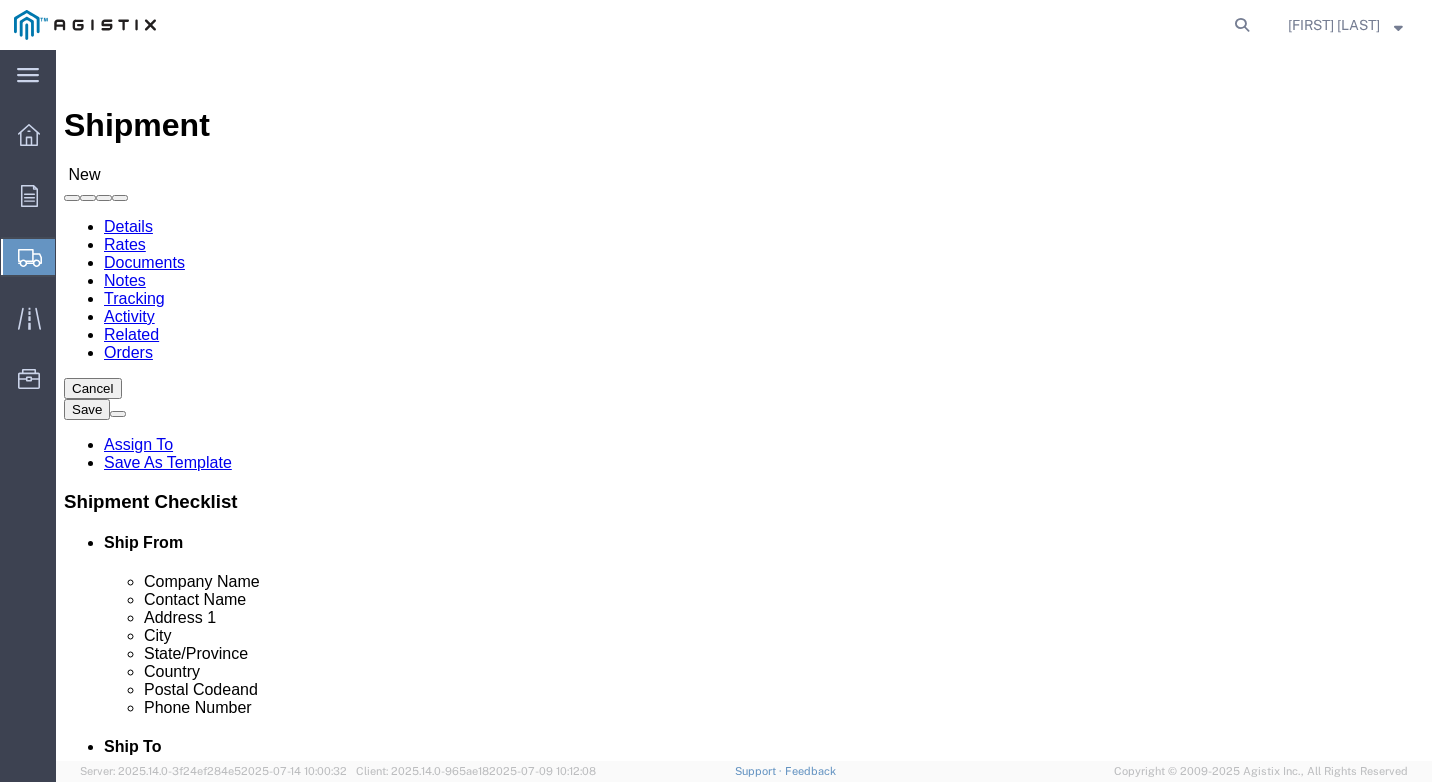 click on "Select MRC Global (McJunkin Corp) PG&E" 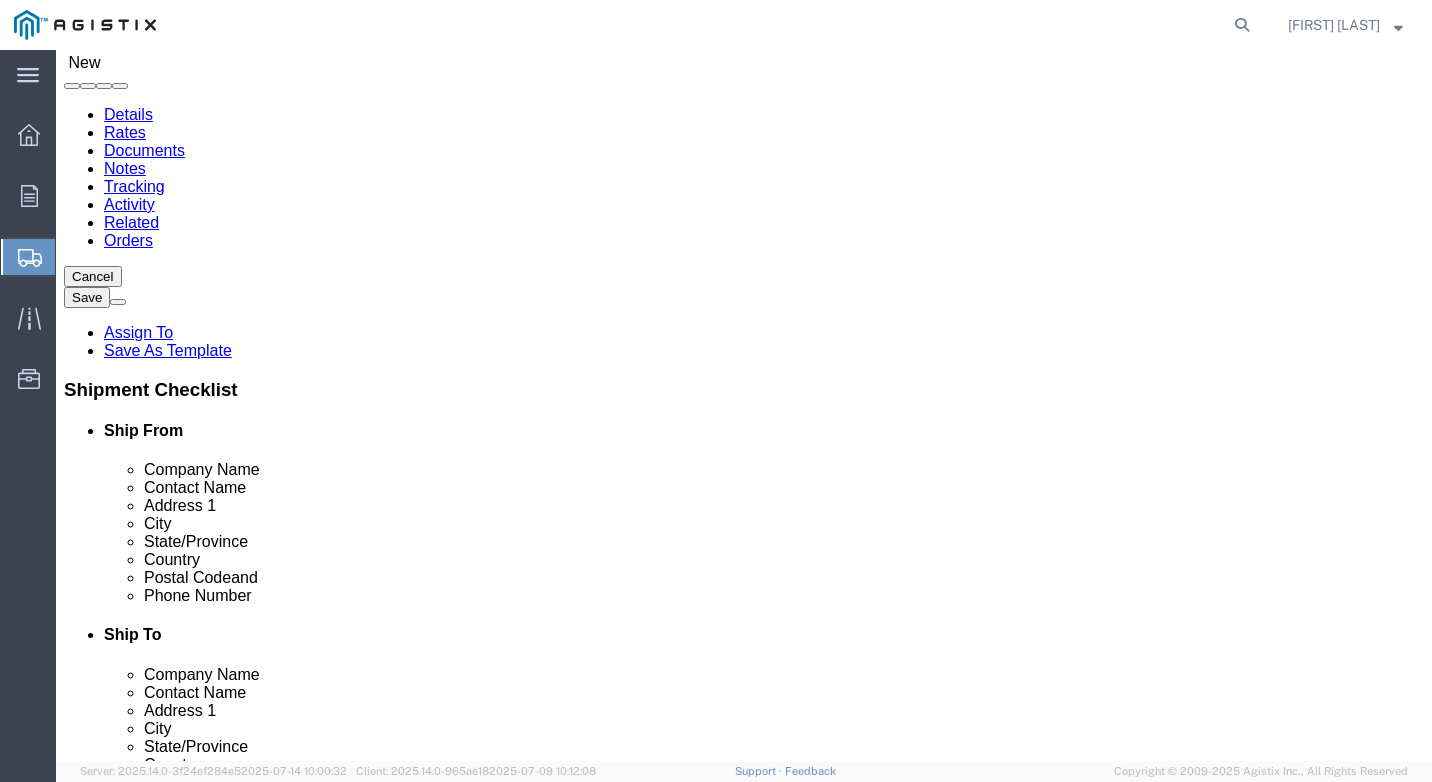 scroll, scrollTop: 200, scrollLeft: 0, axis: vertical 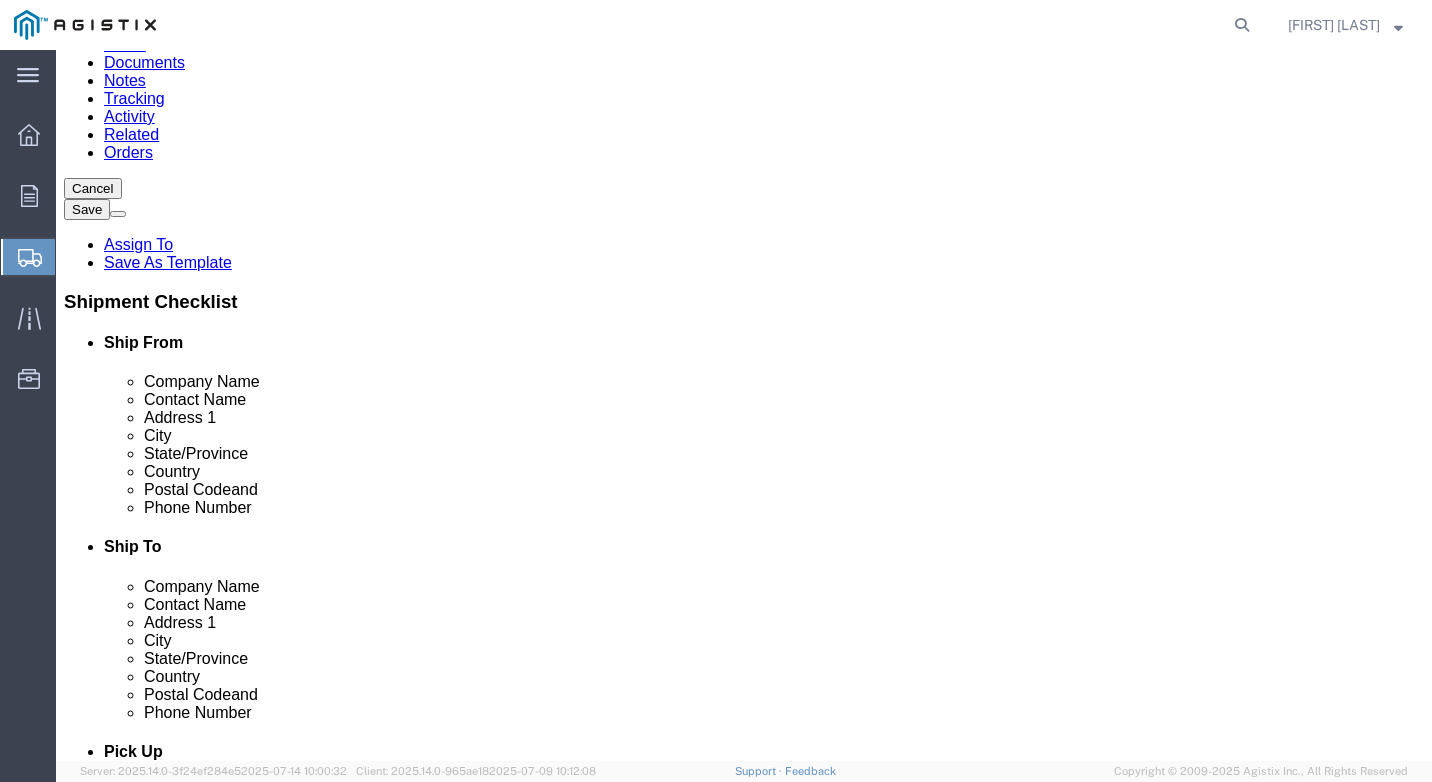 click 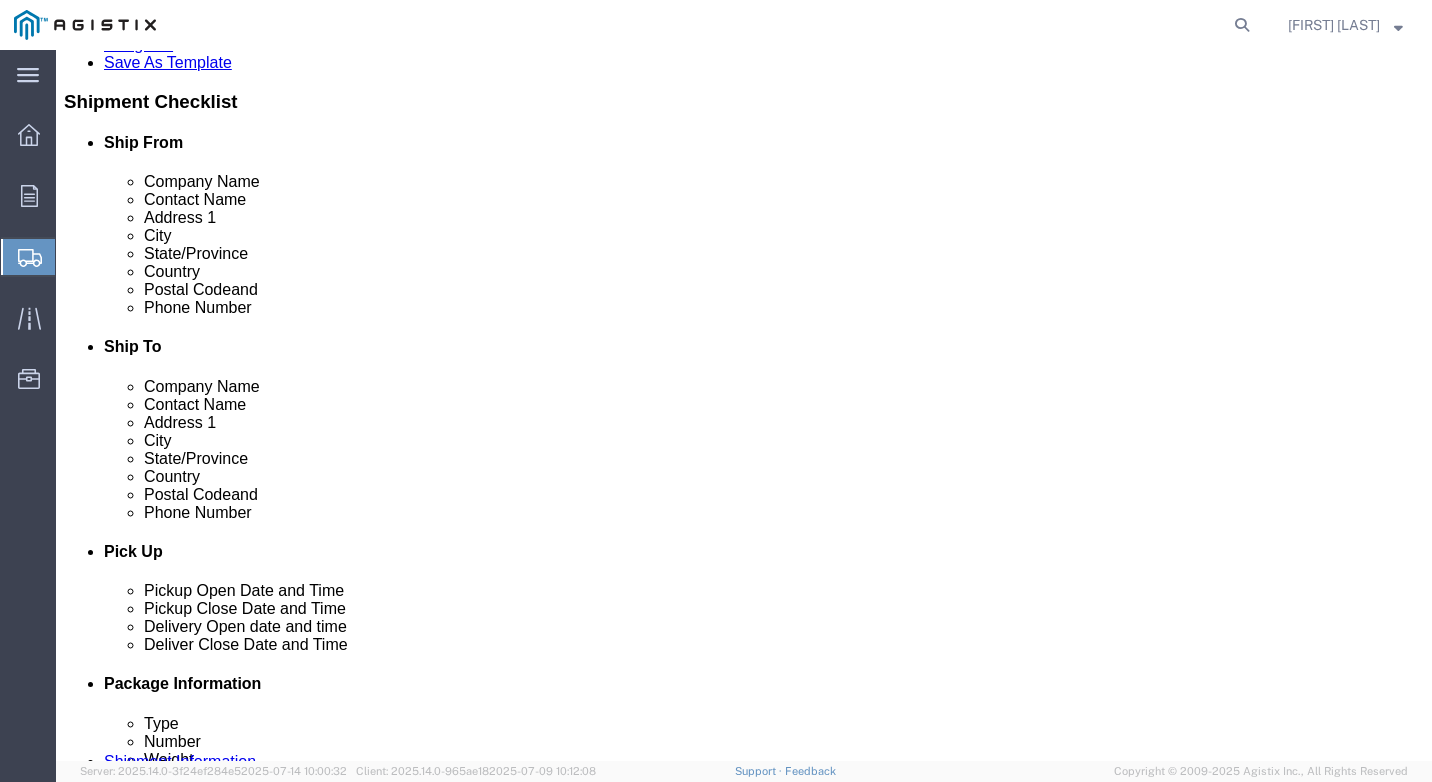 scroll, scrollTop: 600, scrollLeft: 0, axis: vertical 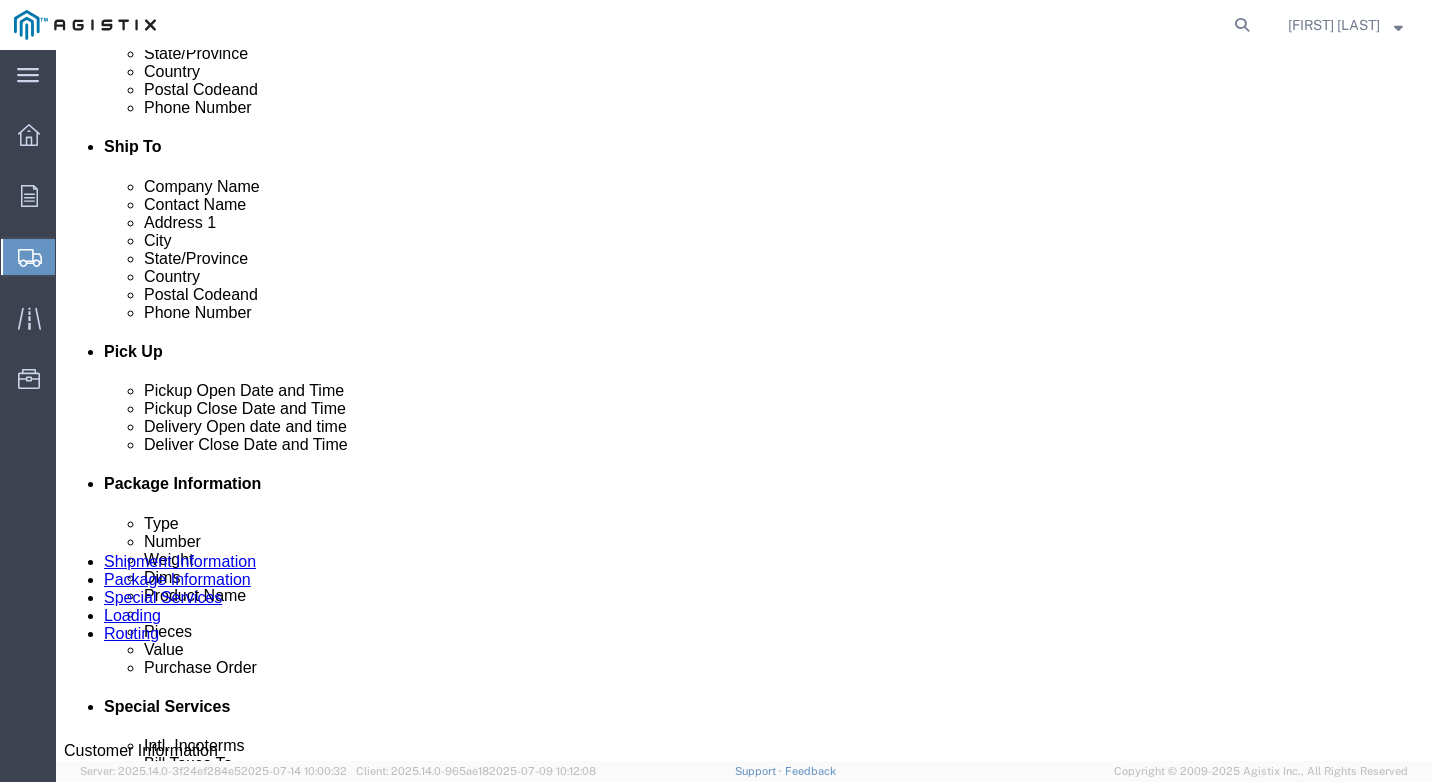 type on "Stockton" 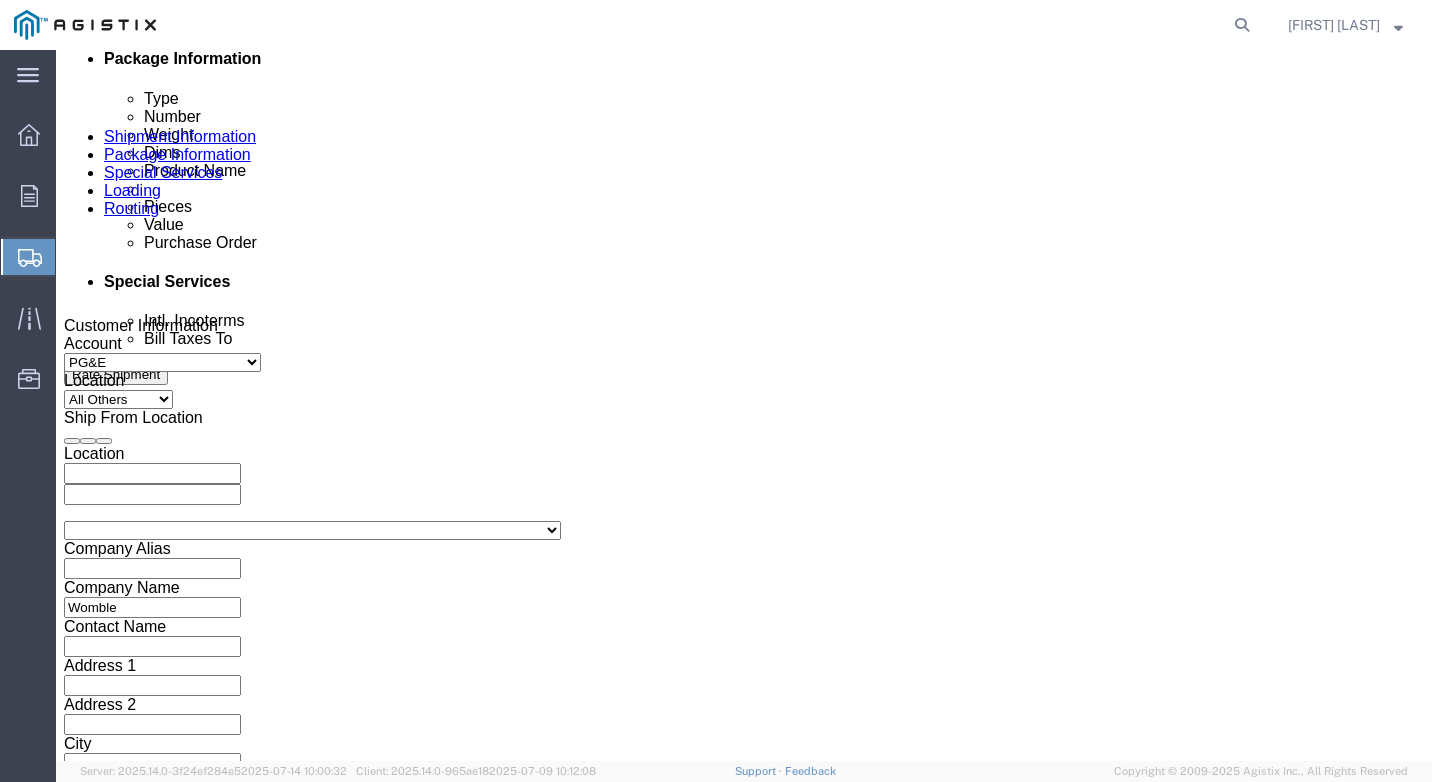 scroll, scrollTop: 1200, scrollLeft: 0, axis: vertical 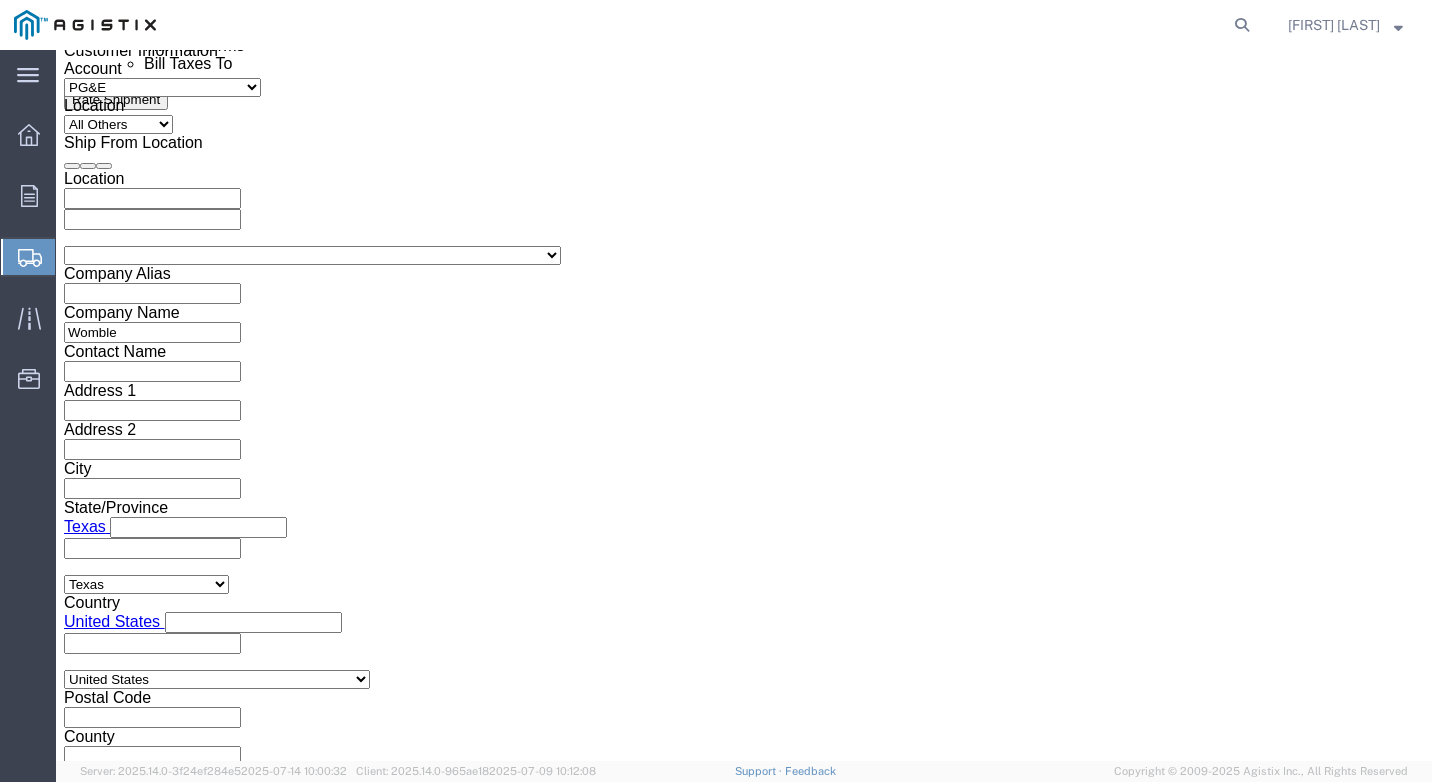 click on "Jul 14 2025 2:00 PM" 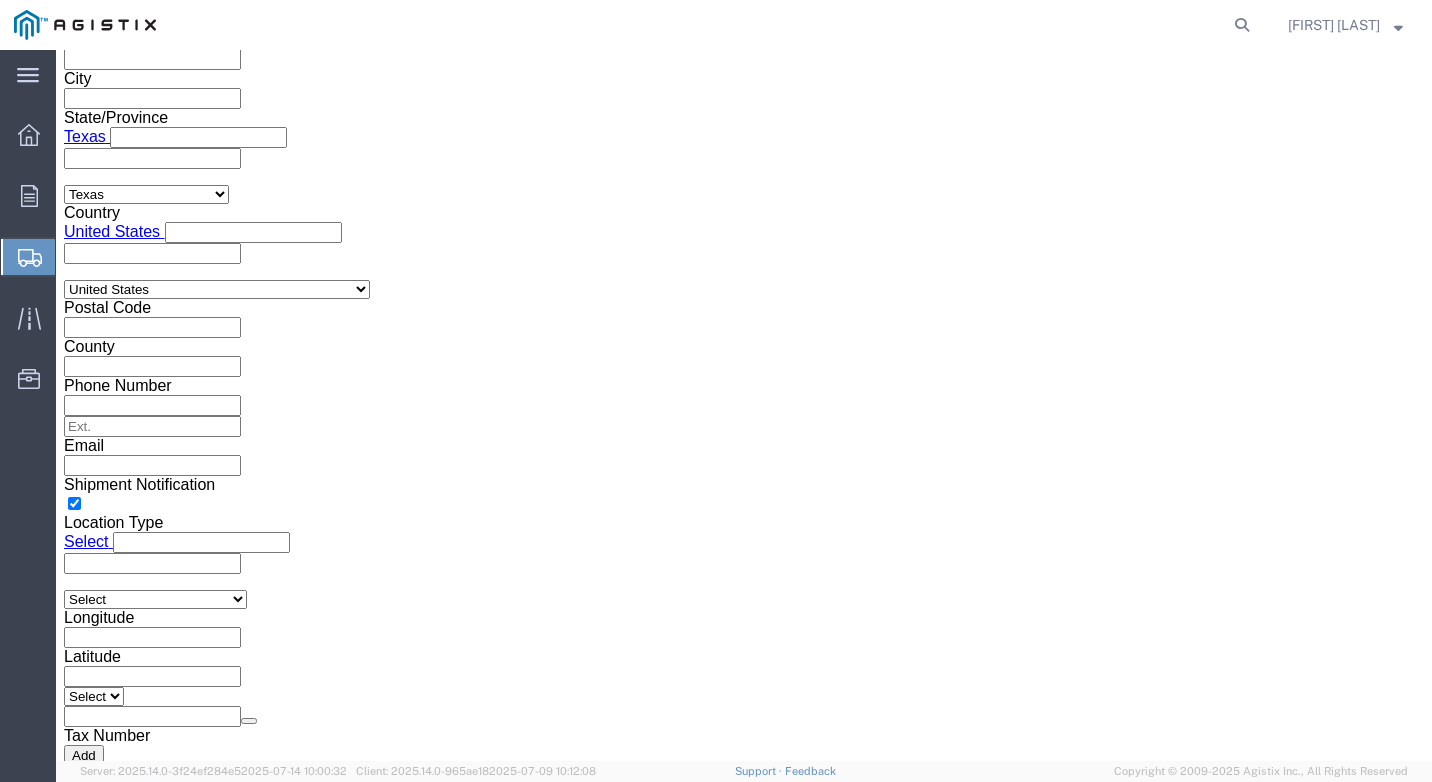 click on "2:00 PM" 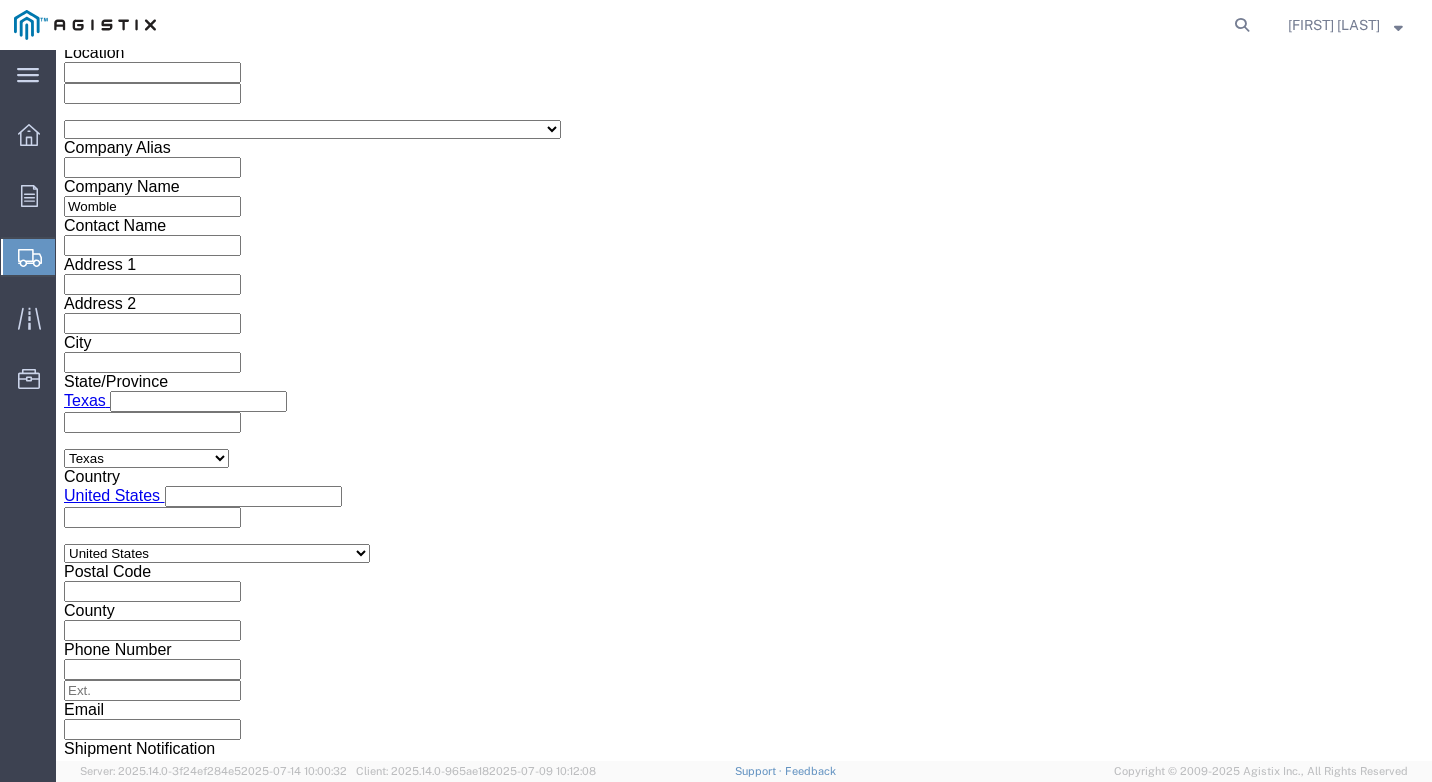 scroll, scrollTop: 1390, scrollLeft: 0, axis: vertical 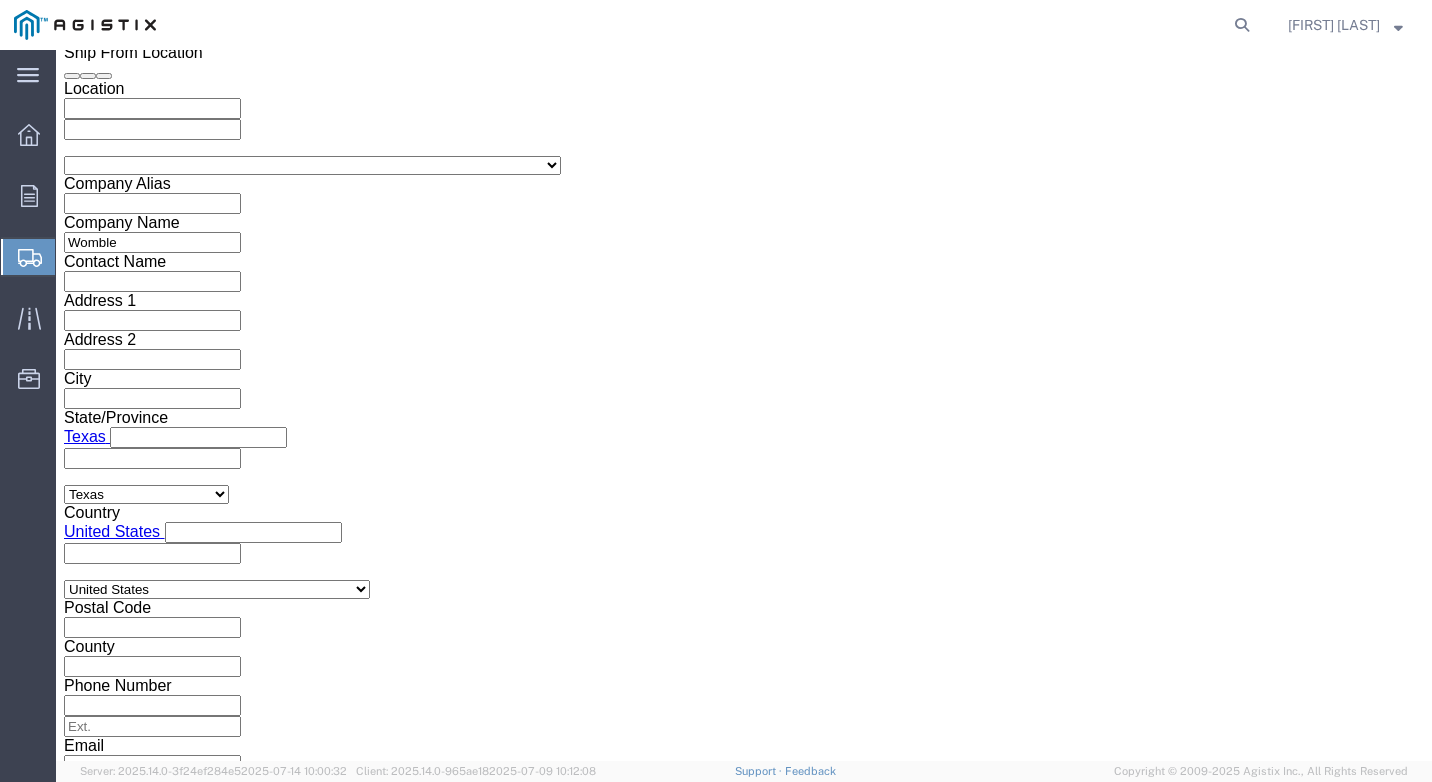 click on "Jul 15 2025 8:00 AM" 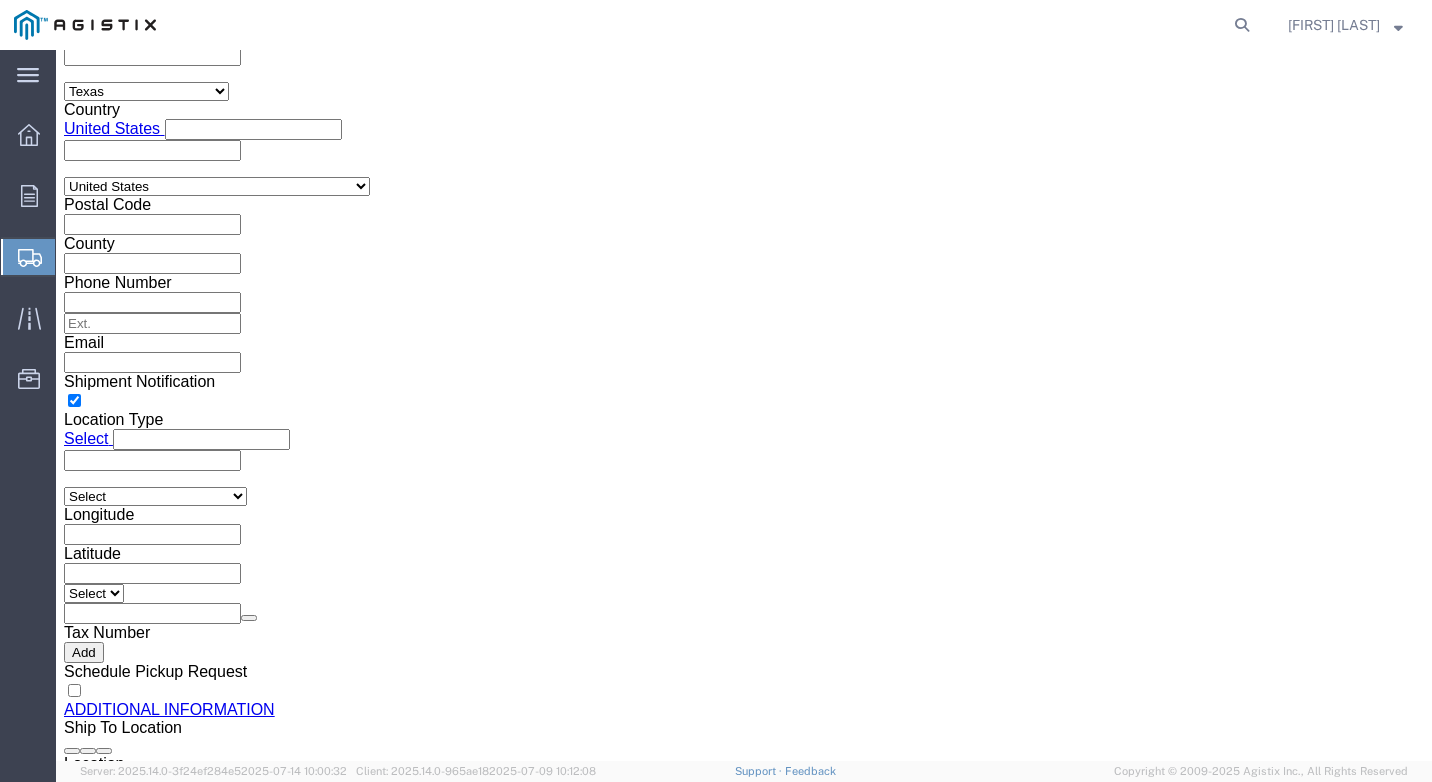 click on "Shipping Mode (Optional)" 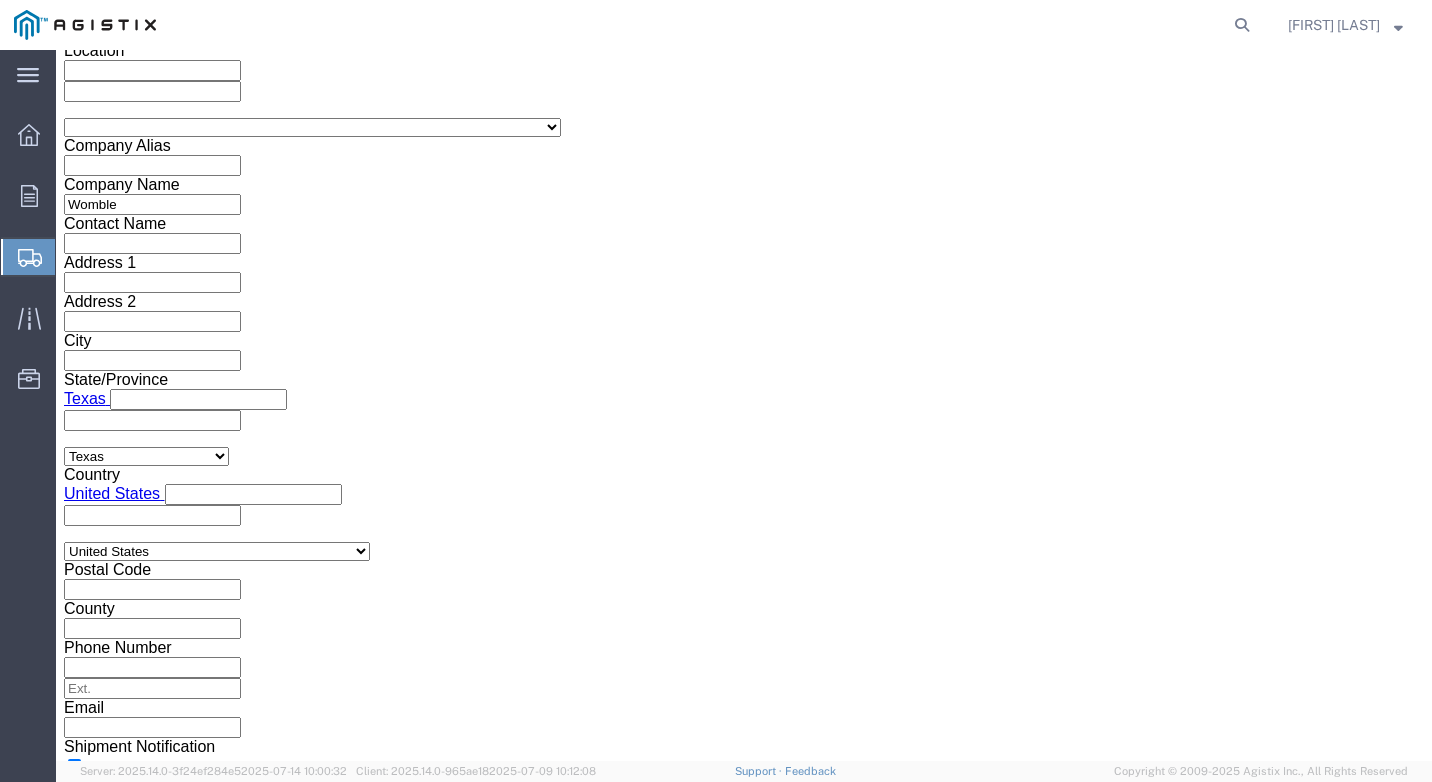 scroll, scrollTop: 1393, scrollLeft: 0, axis: vertical 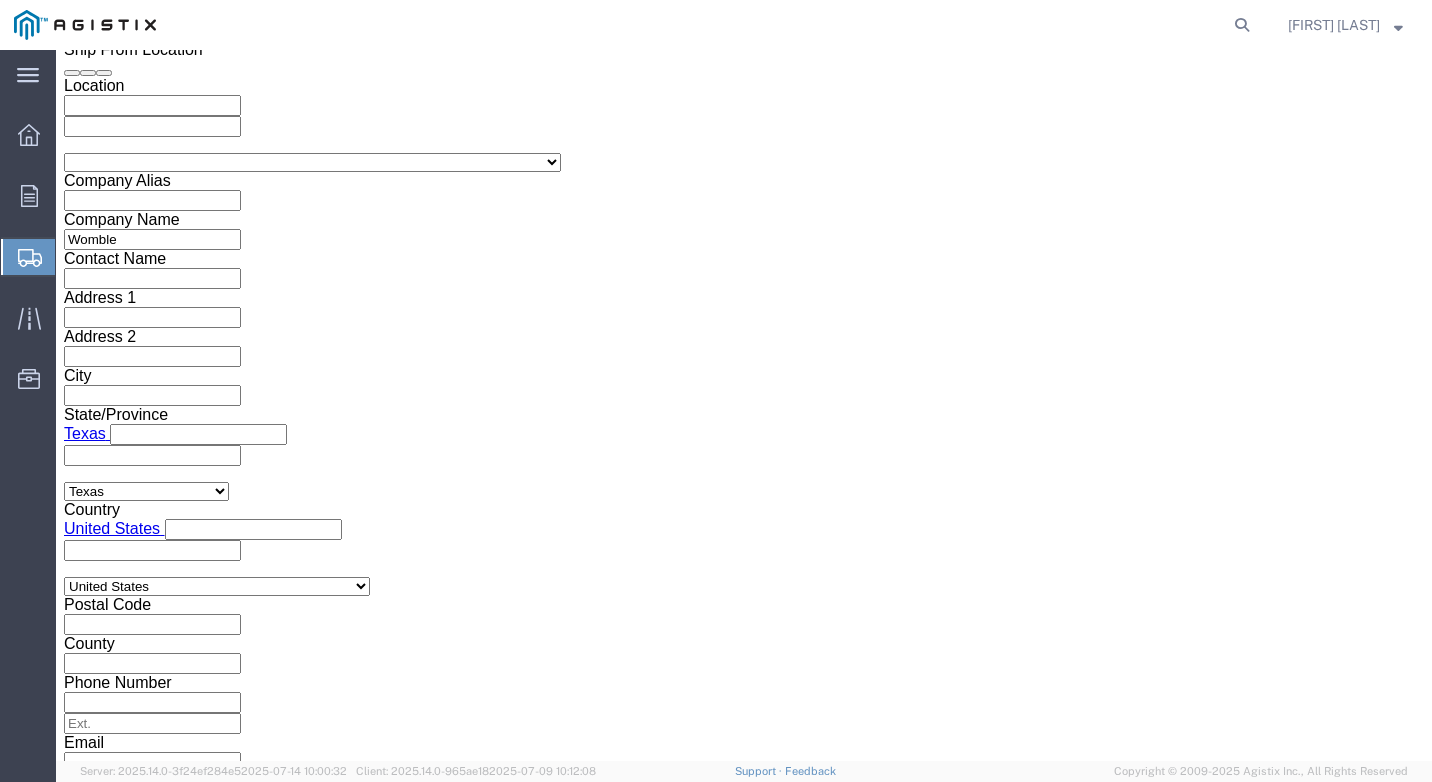 click on "Jul 15 2025 3:00 PM" 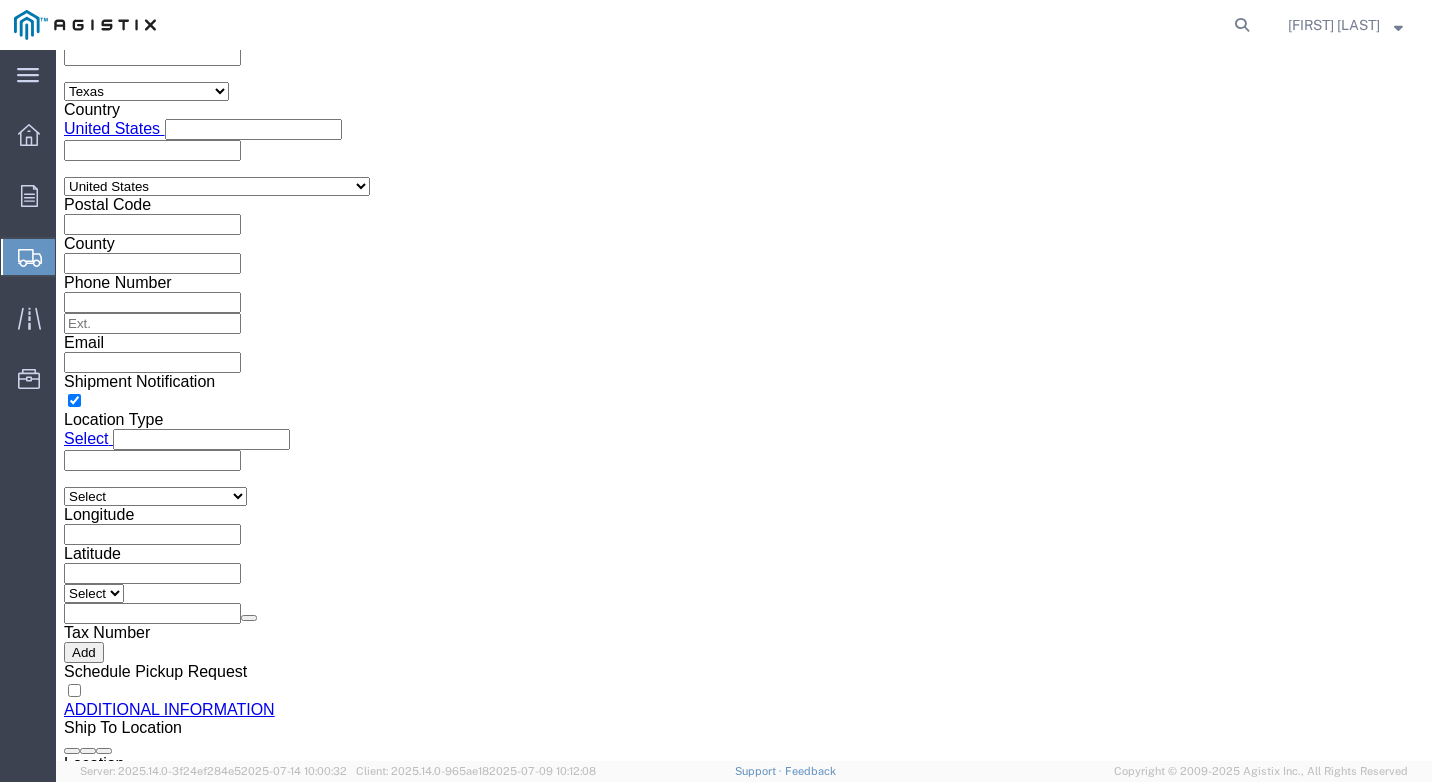 click on "4:00 PM" 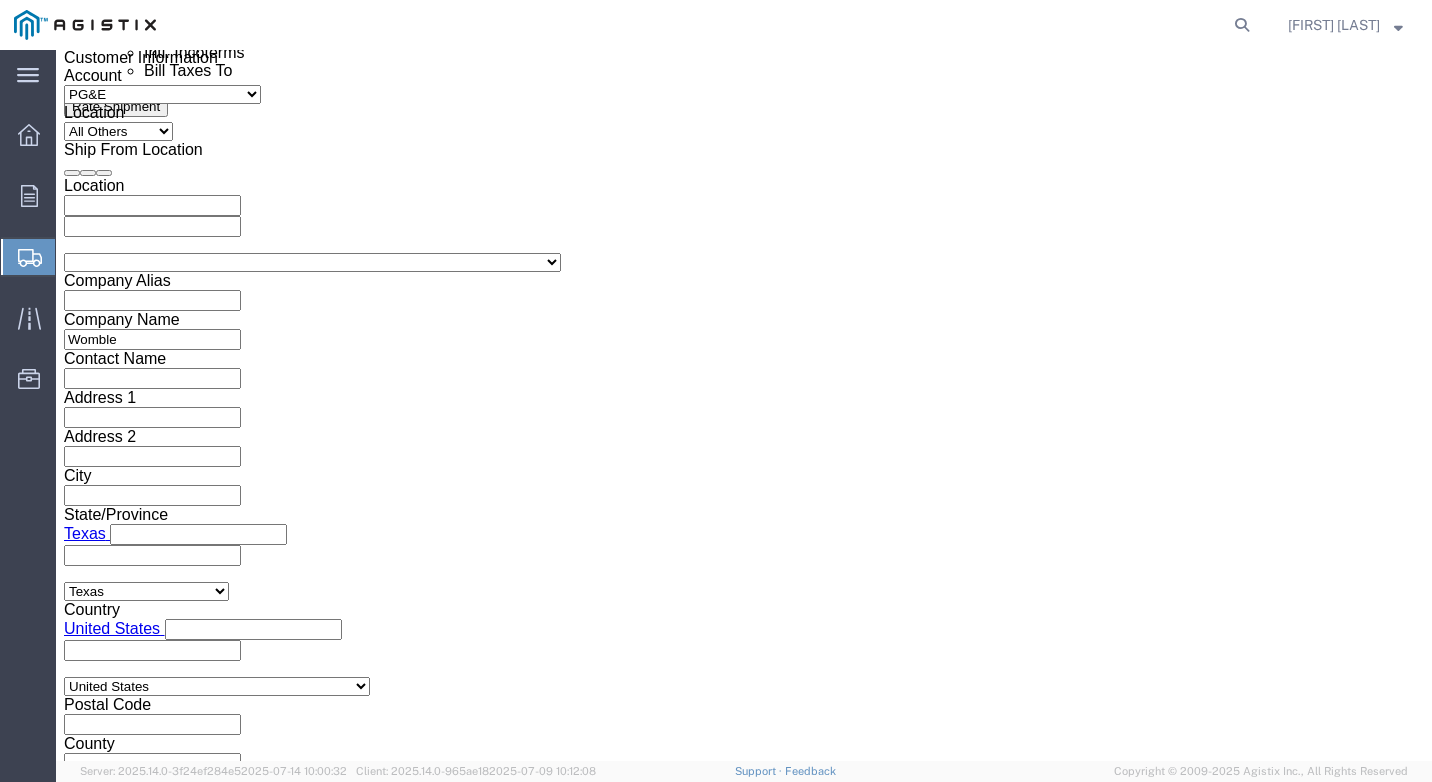 click 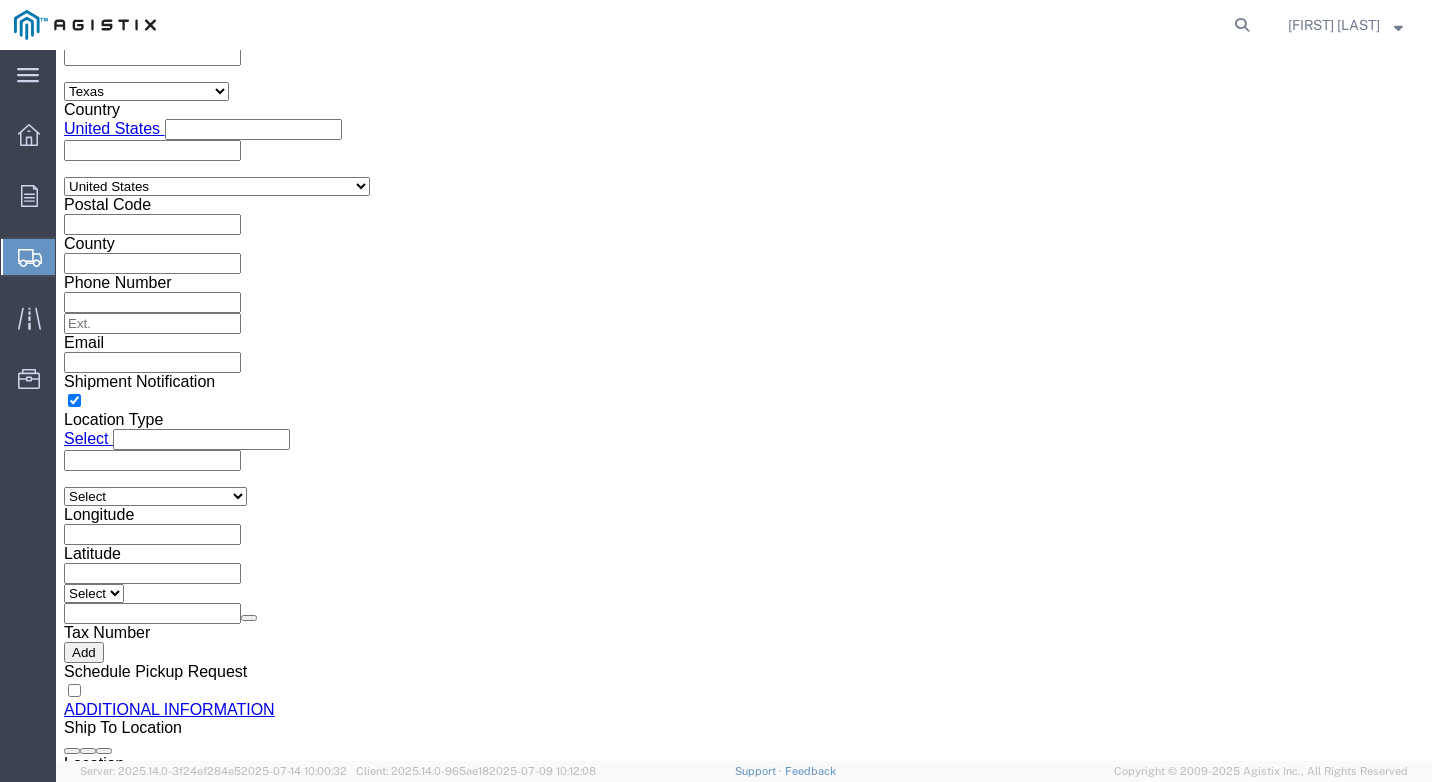 click on "2:00 AM" 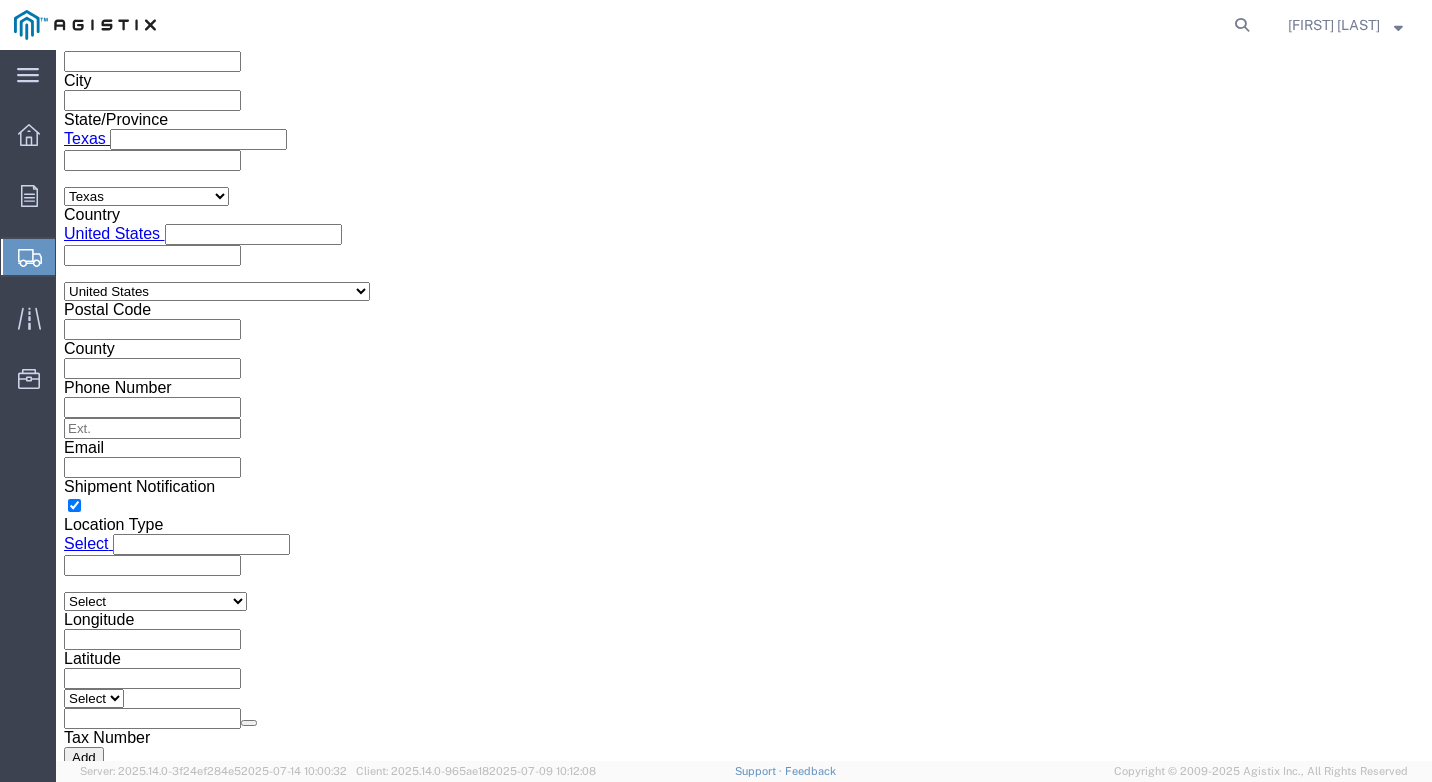 scroll, scrollTop: 1693, scrollLeft: 0, axis: vertical 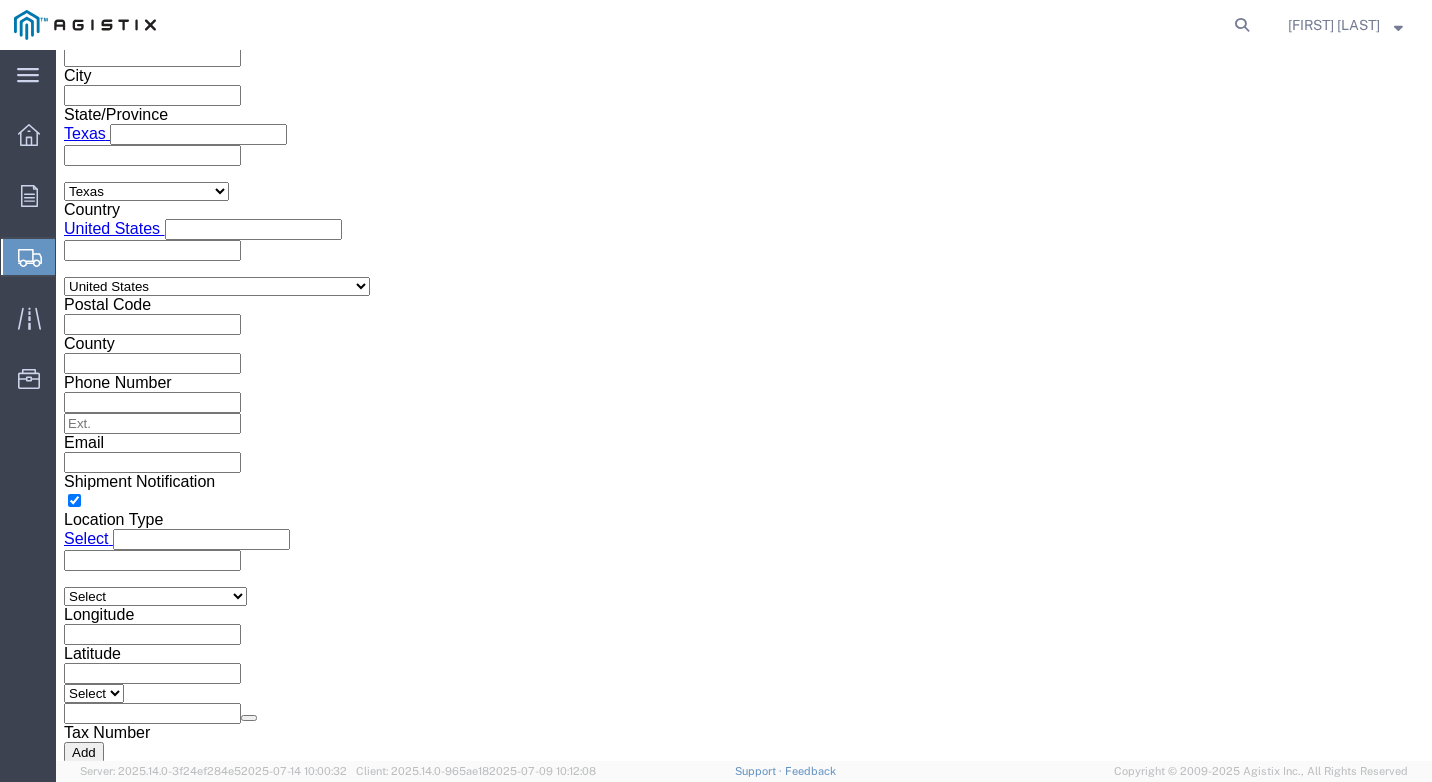 click 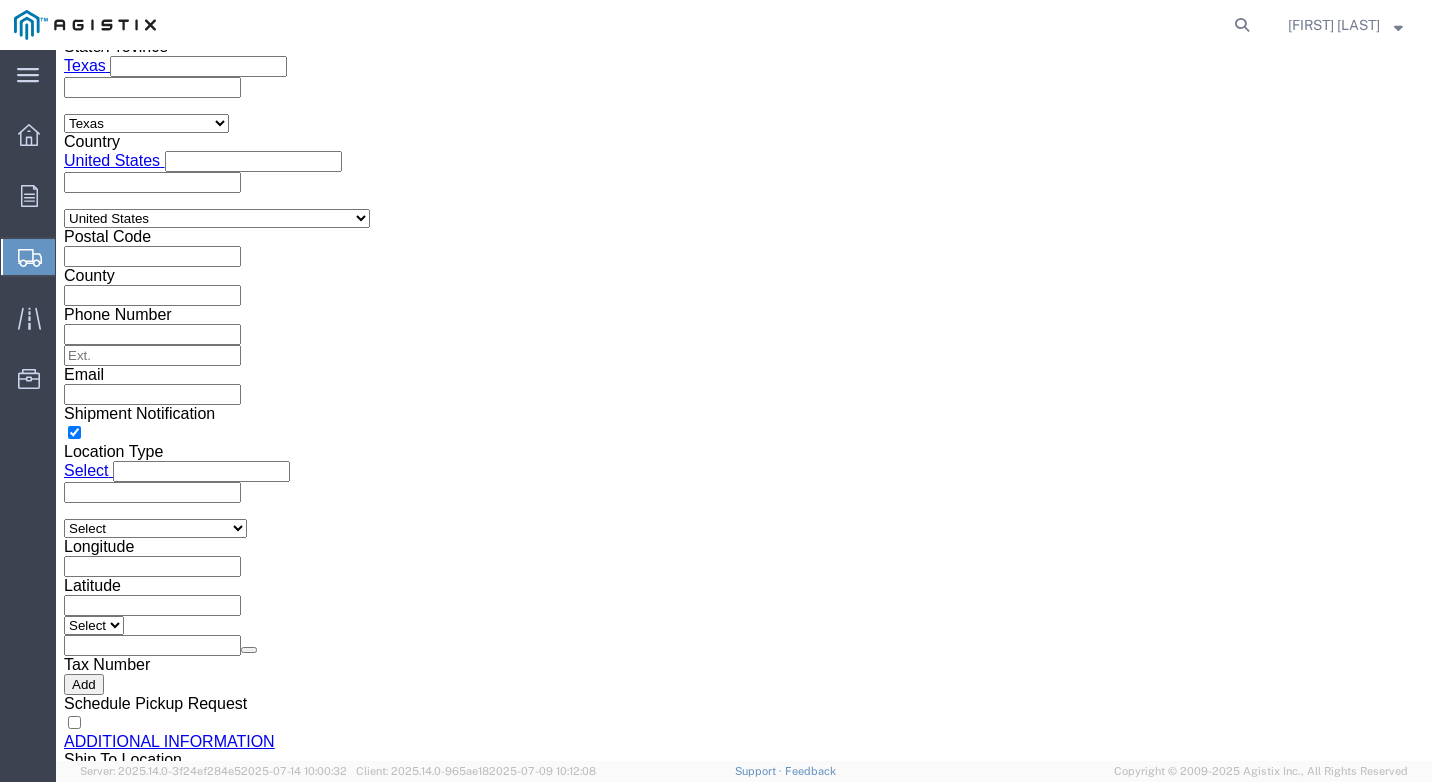 scroll, scrollTop: 1793, scrollLeft: 0, axis: vertical 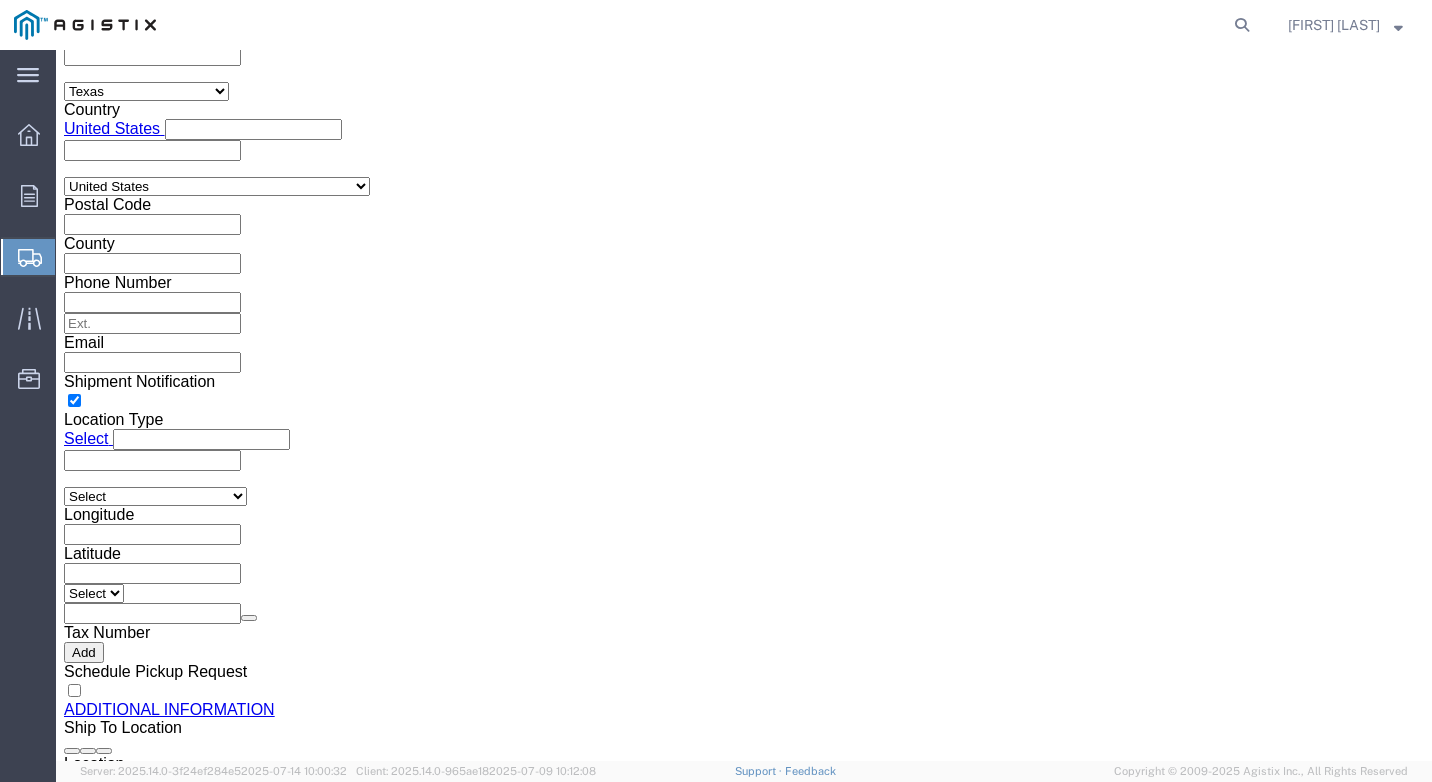 click on "Continue" 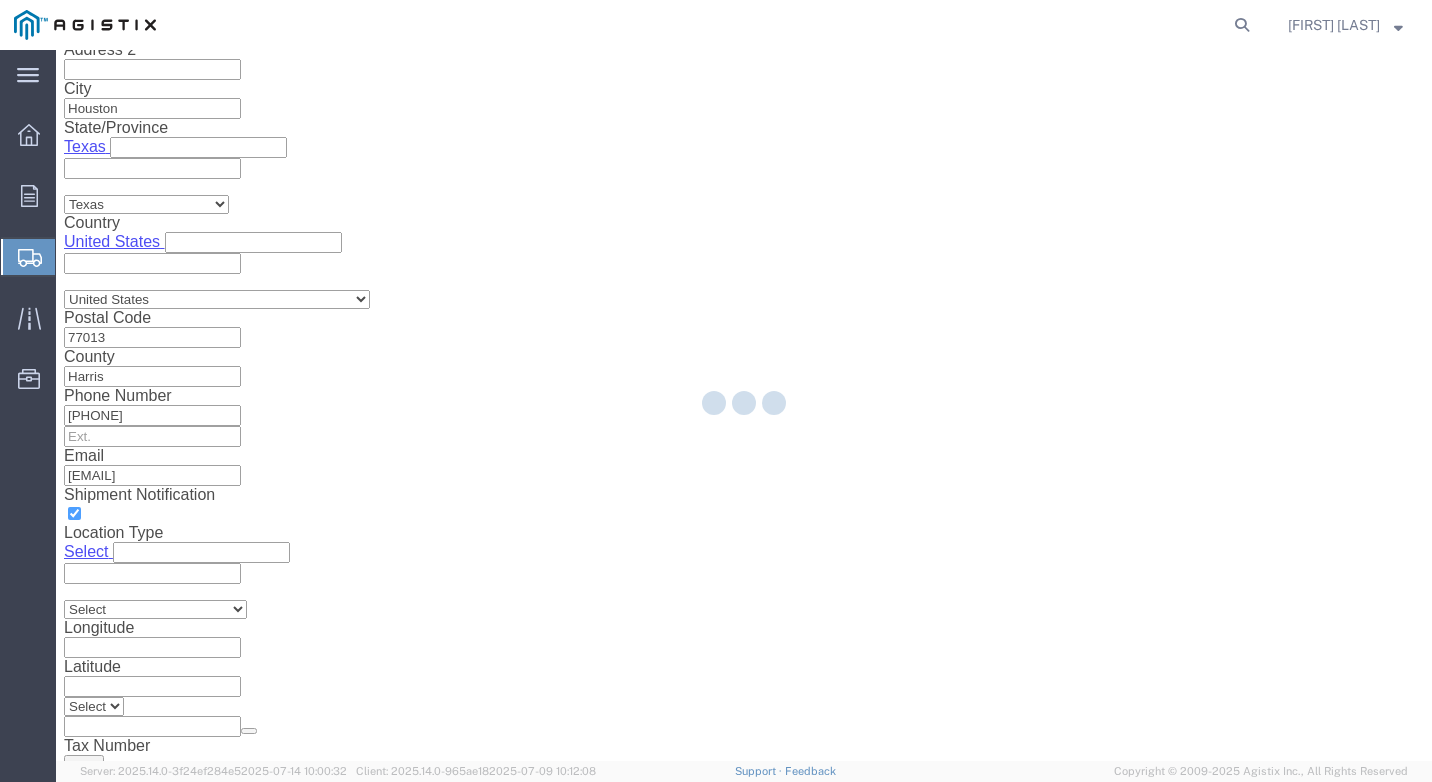 scroll, scrollTop: 0, scrollLeft: 0, axis: both 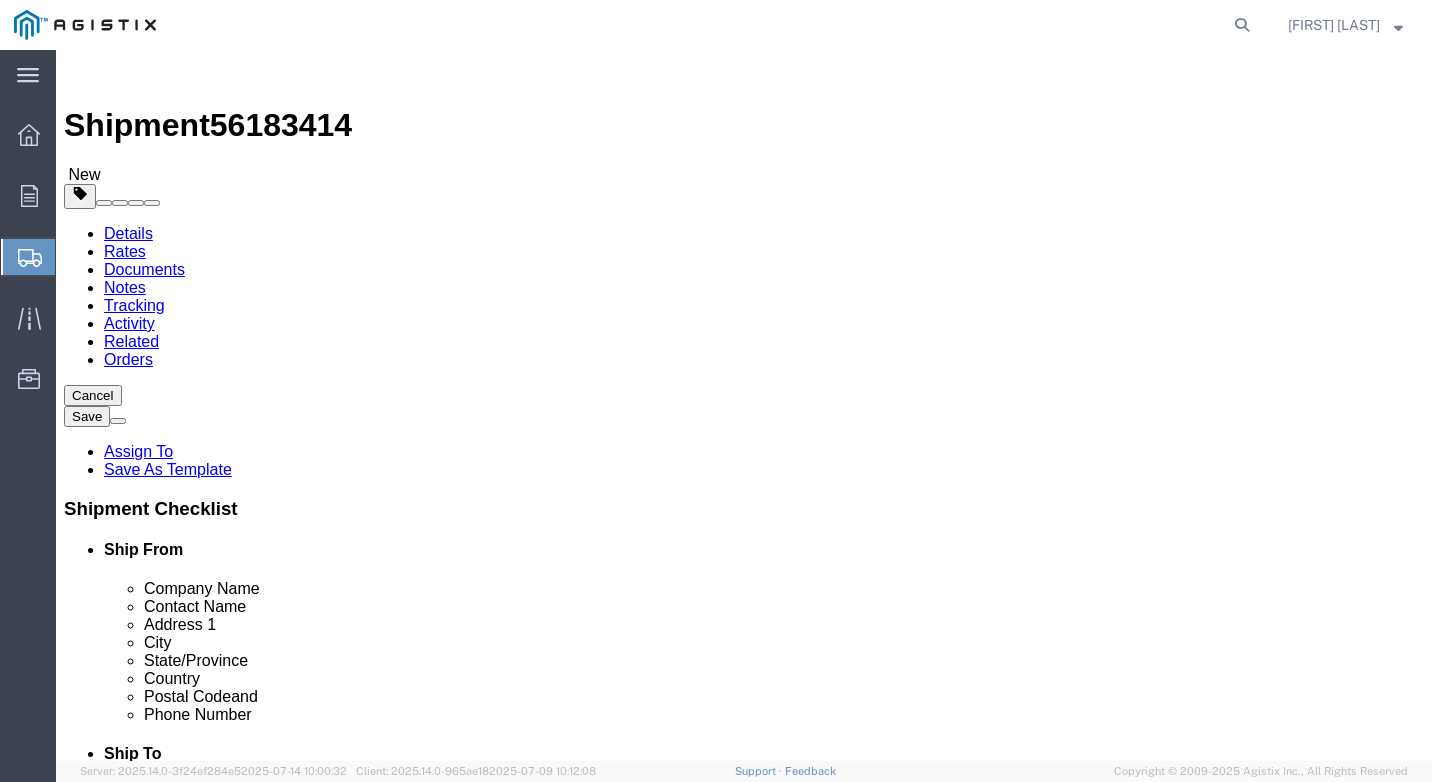 click on "Select Bulk Bundle(s) Cardboard Box(es) Carton(s) Crate(s) Drum(s) (Fiberboard) Drum(s) (Metal) Drum(s) (Plastic) Envelope Naked Cargo (UnPackaged) Pallet(s) Oversized (Not Stackable) Pallet(s) Oversized (Stackable) Pallet(s) Standard (Not Stackable) Pallet(s) Standard (Stackable) Roll(s) Your Packaging" 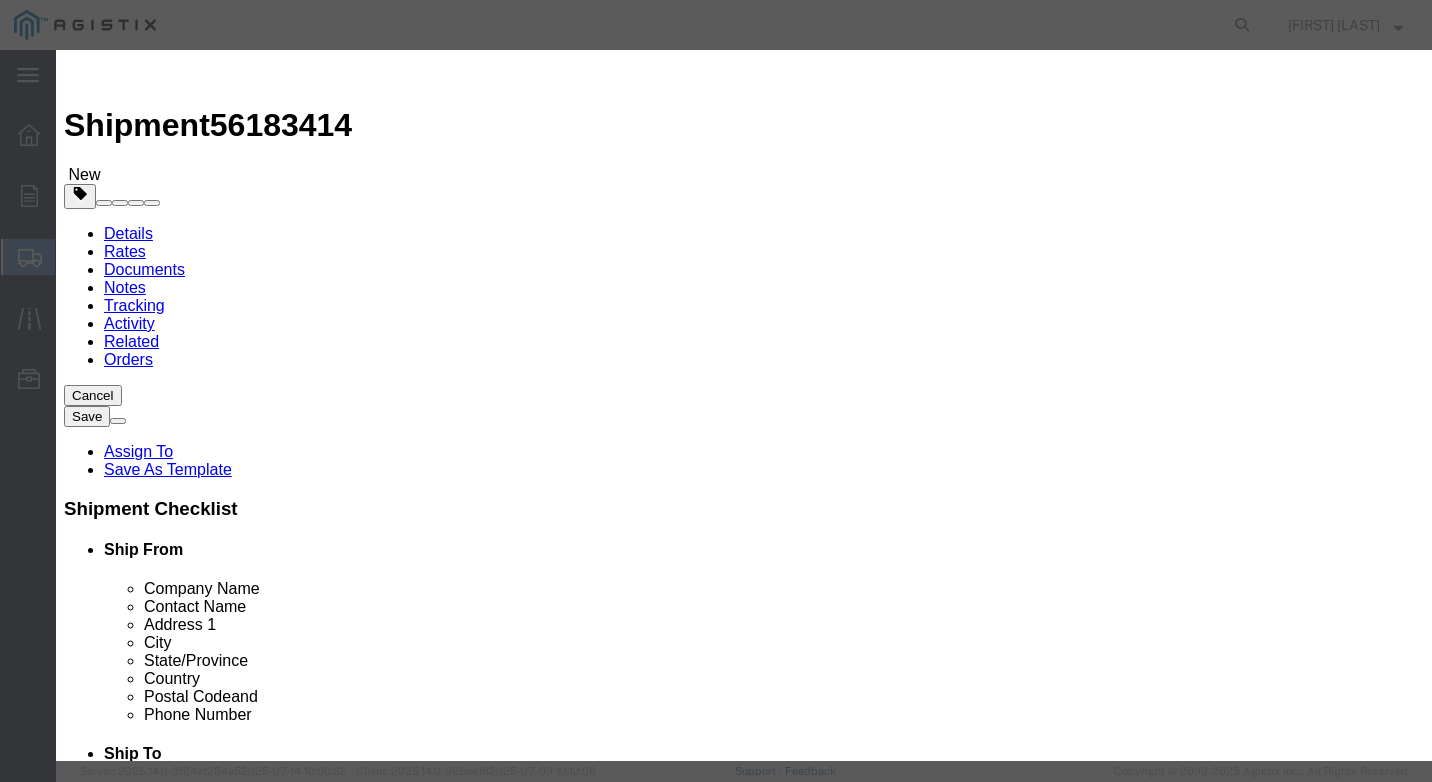 click 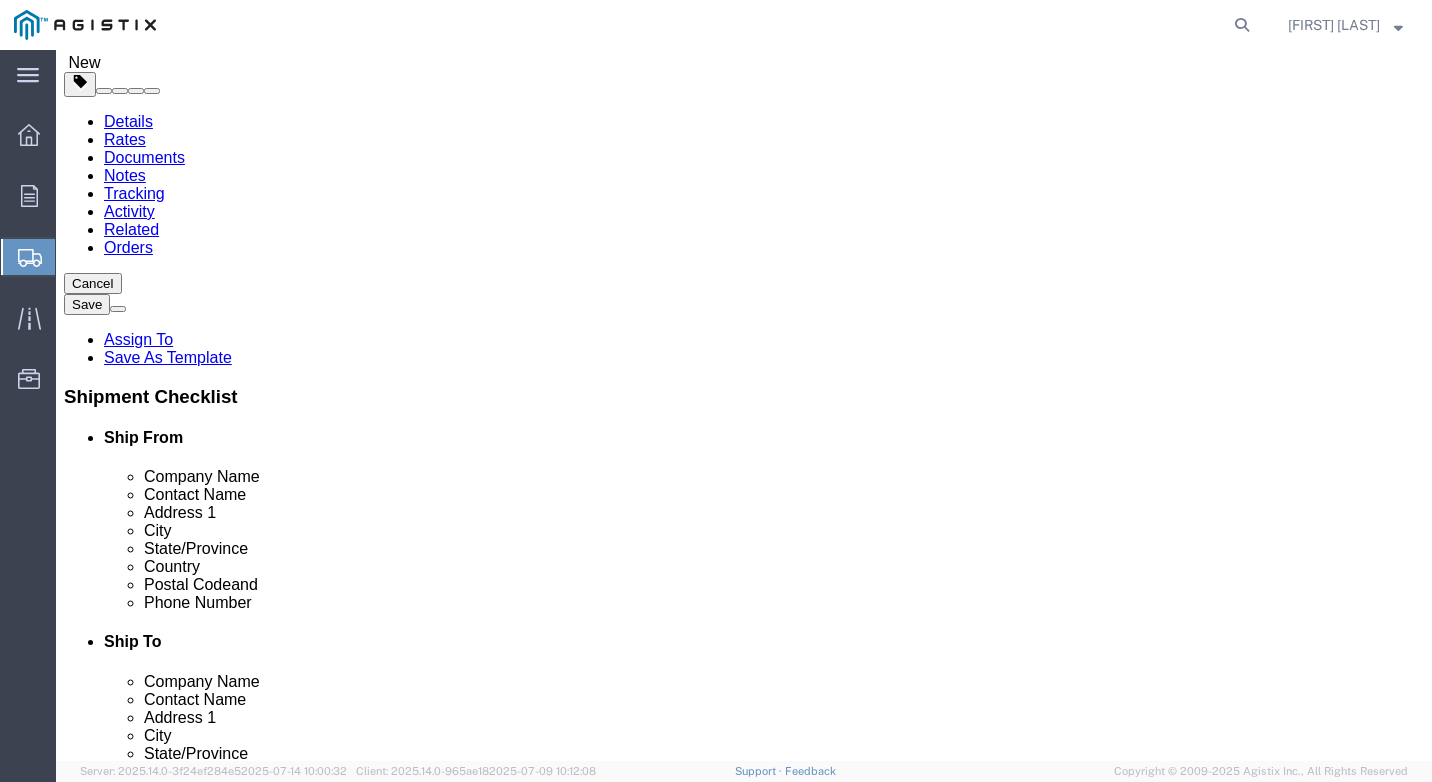 scroll, scrollTop: 128, scrollLeft: 0, axis: vertical 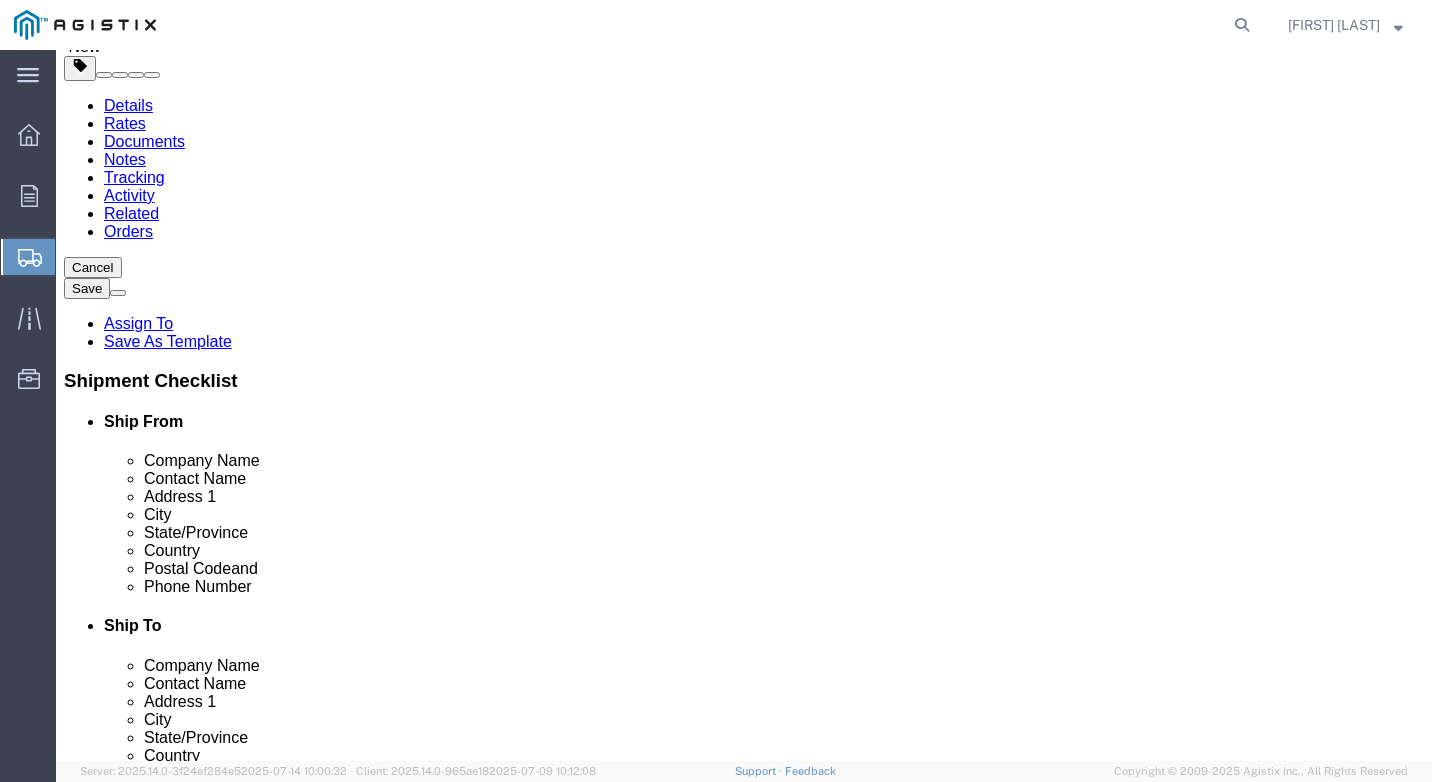 click on "Rate Shipment" 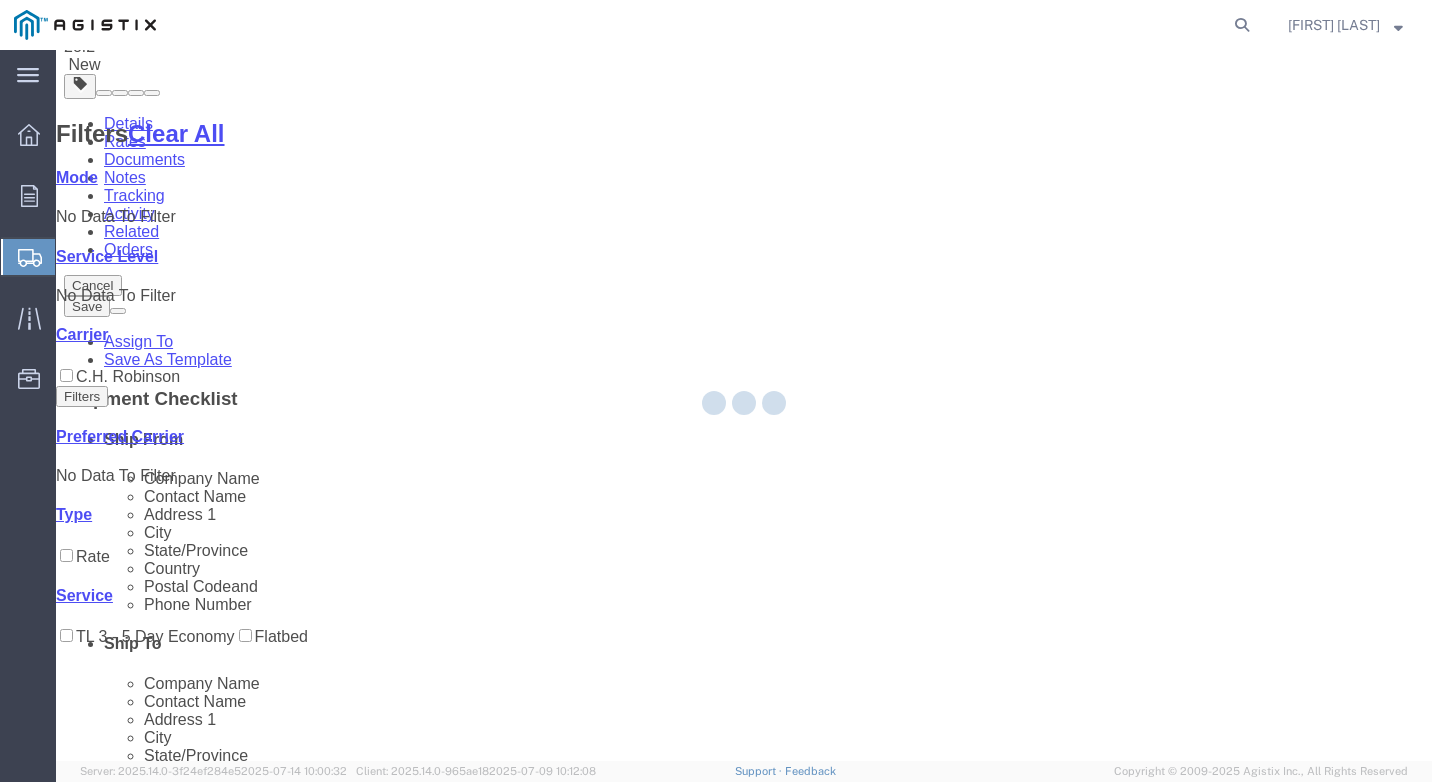 scroll, scrollTop: 0, scrollLeft: 0, axis: both 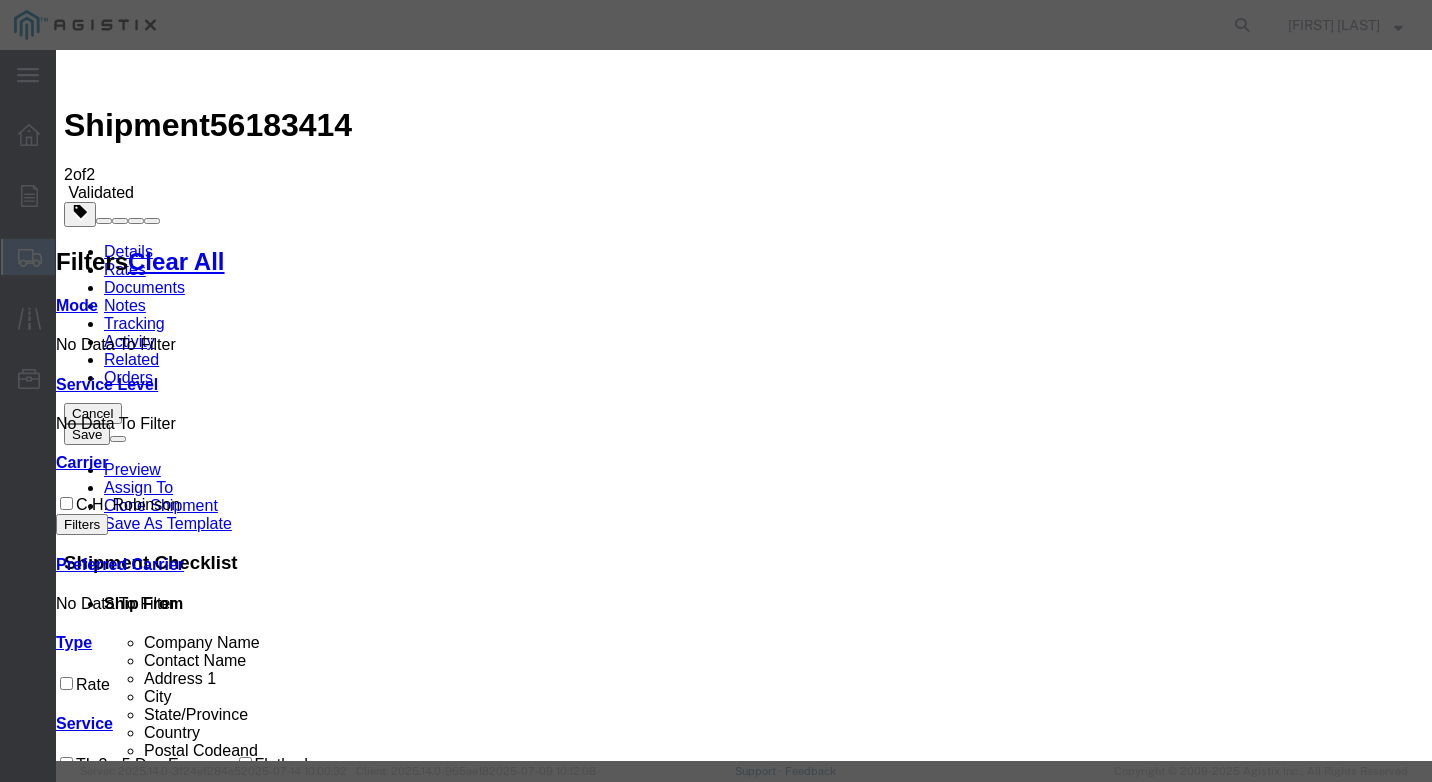 click on "Continue" at bounding box center [98, 3640] 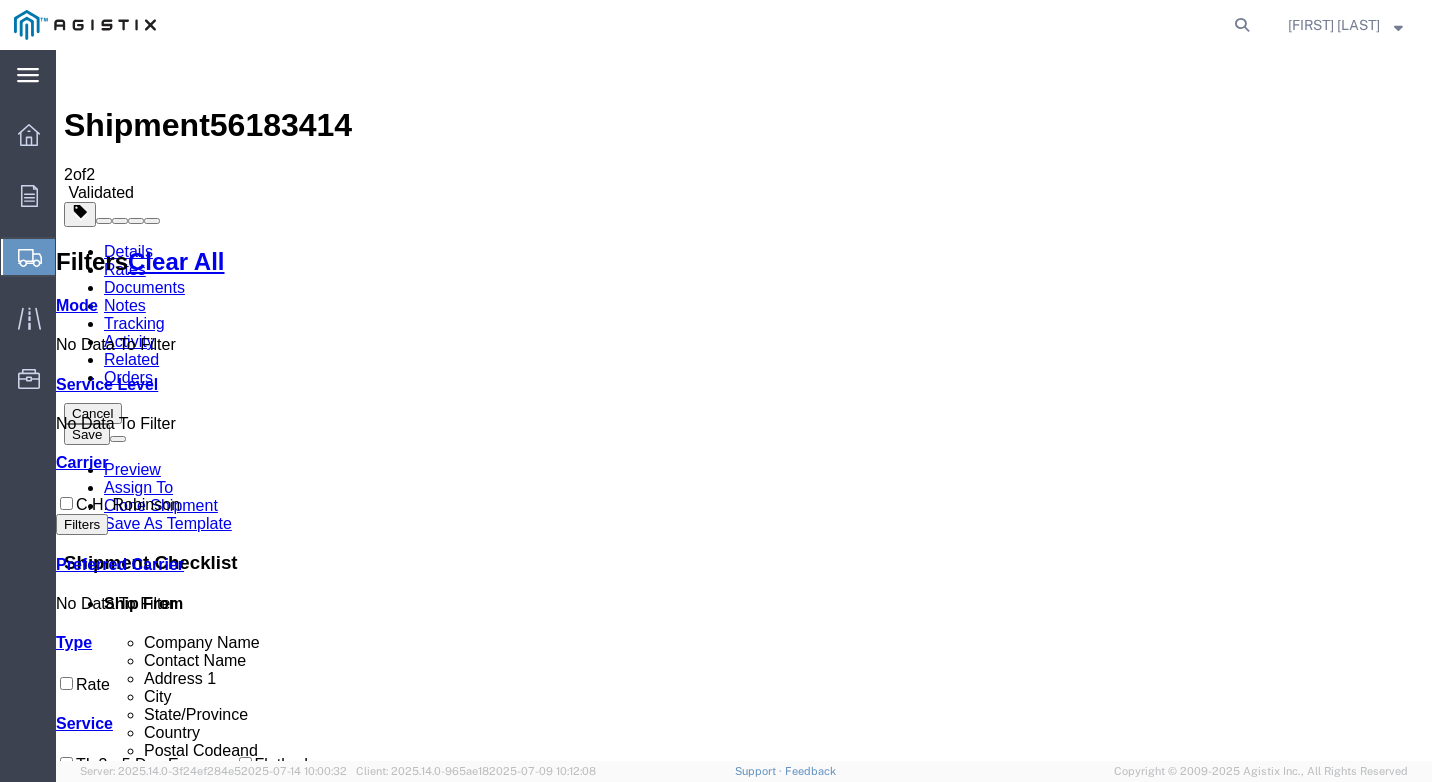 click 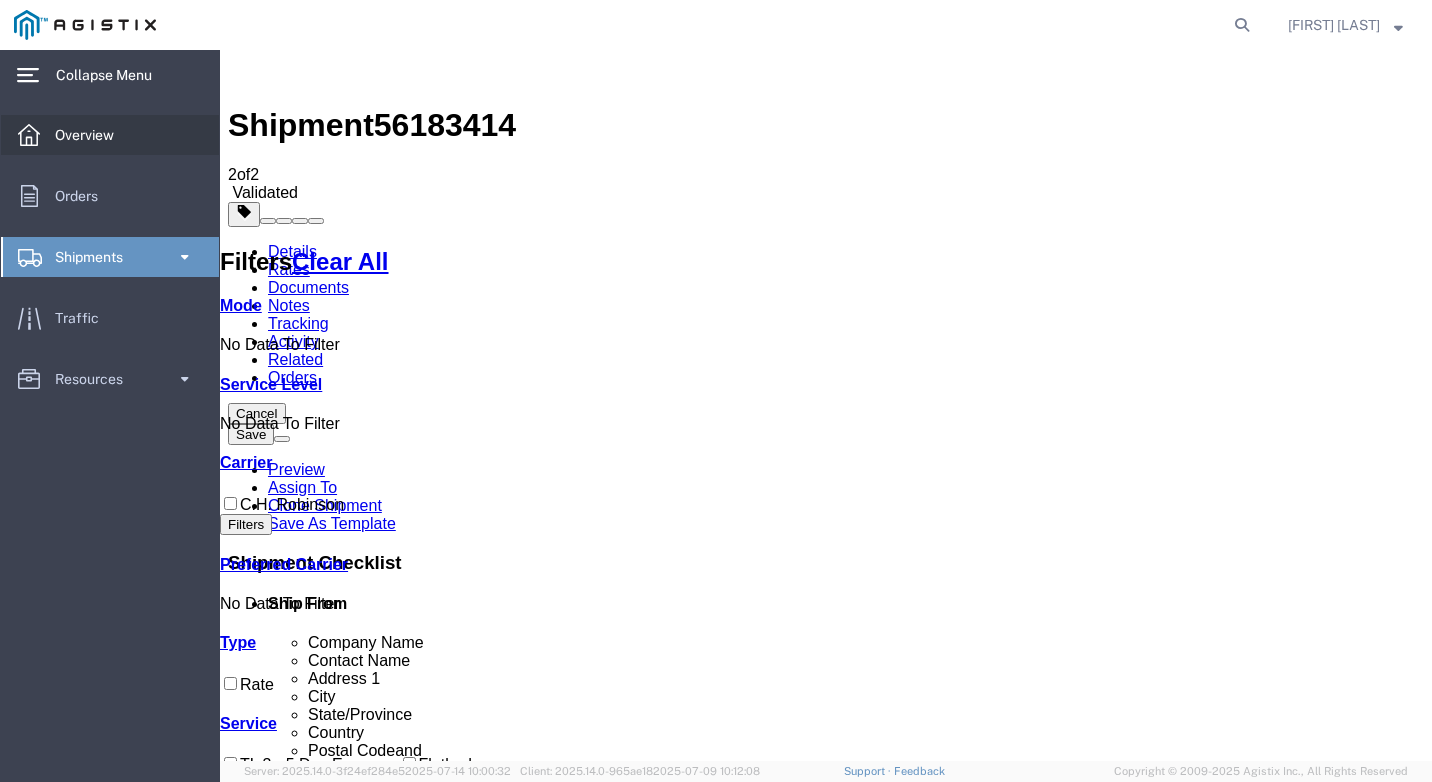 click on "Overview" 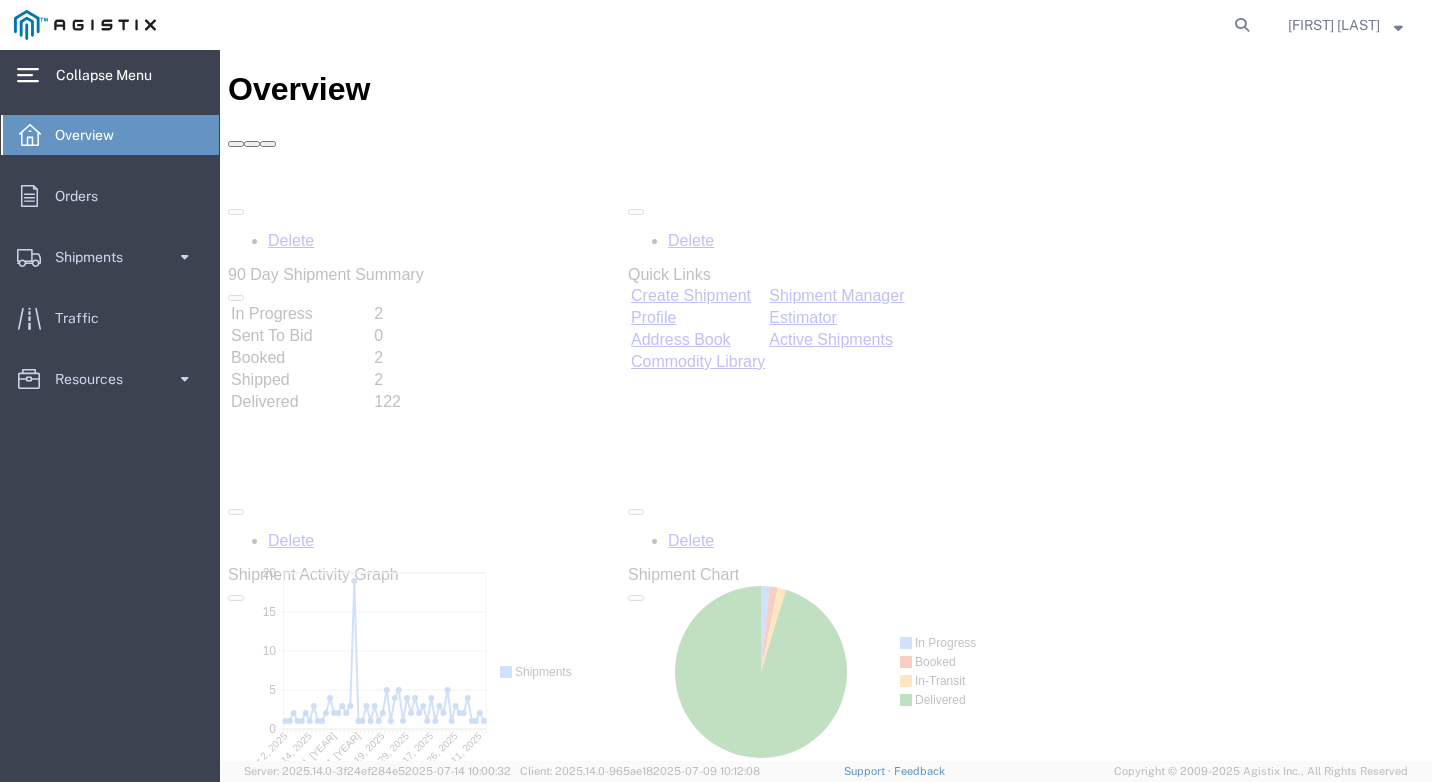 scroll, scrollTop: 0, scrollLeft: 0, axis: both 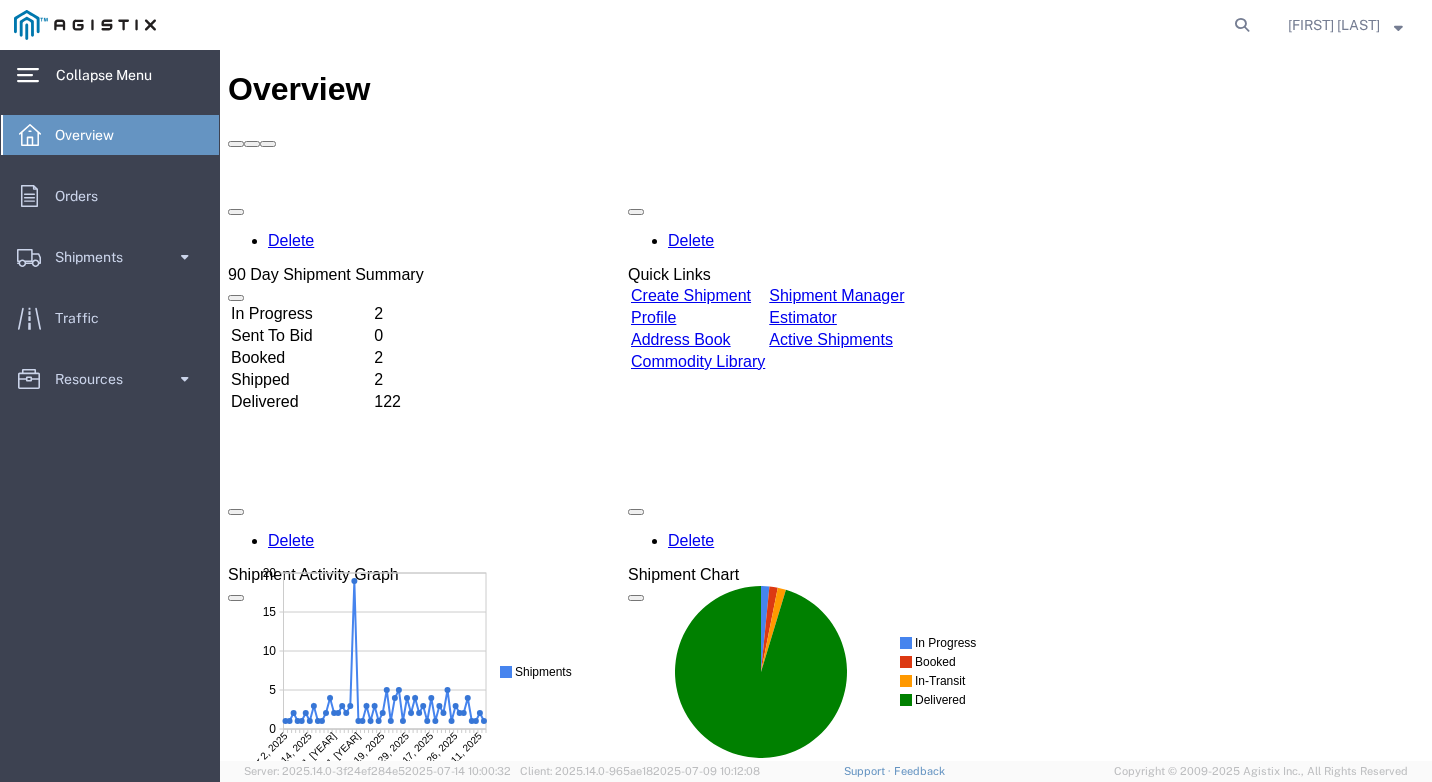 click on "In Progress" at bounding box center [300, 314] 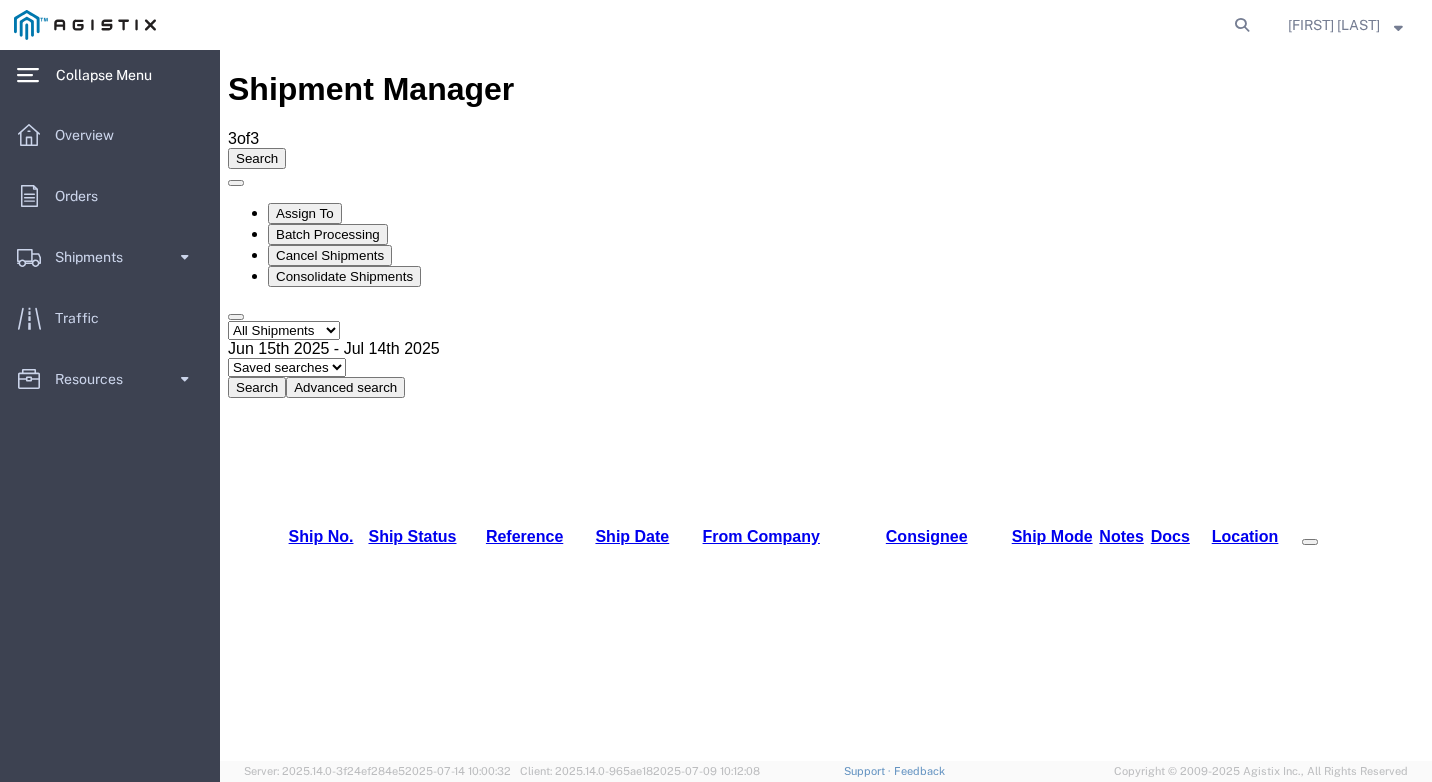 click on "56183414" at bounding box center [305, 1124] 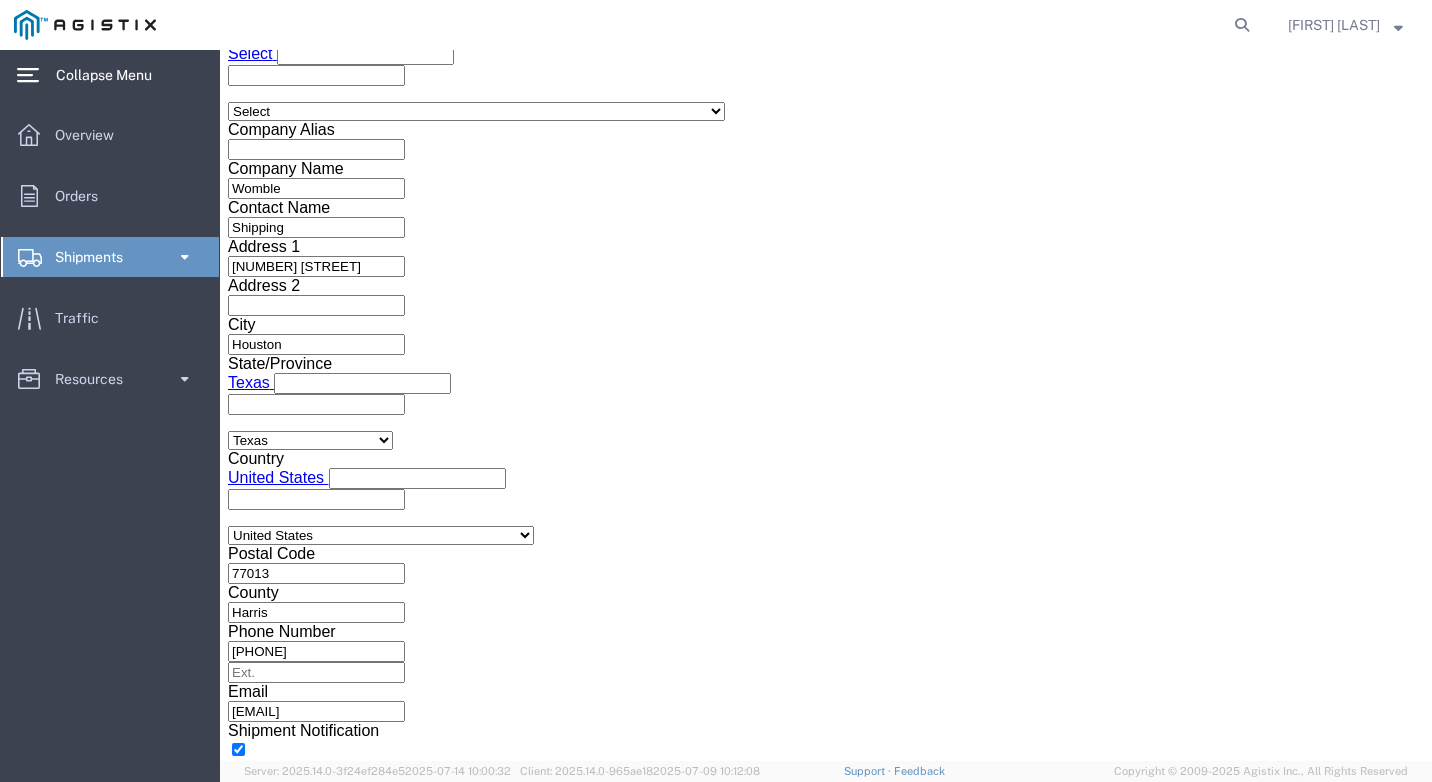 scroll, scrollTop: 1600, scrollLeft: 0, axis: vertical 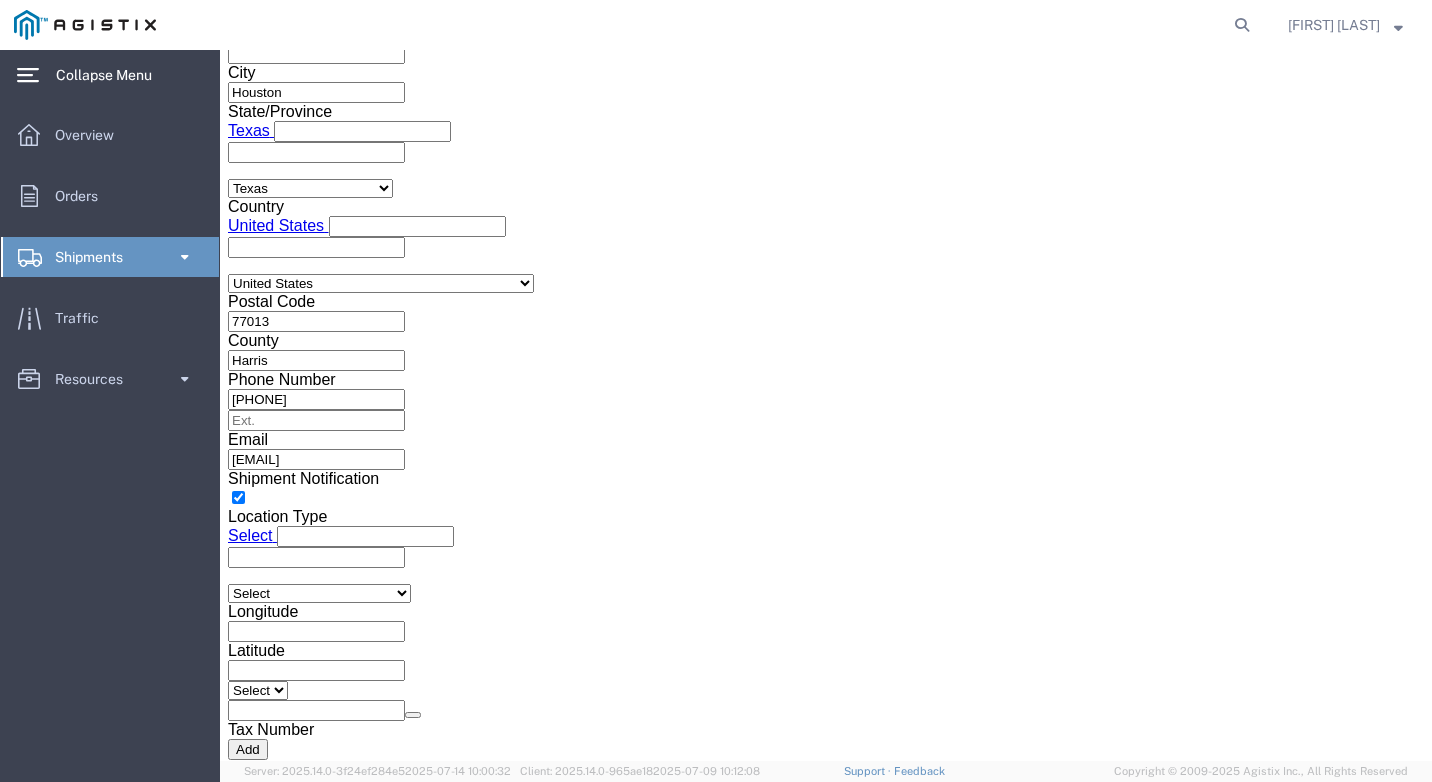 click on "Continue" 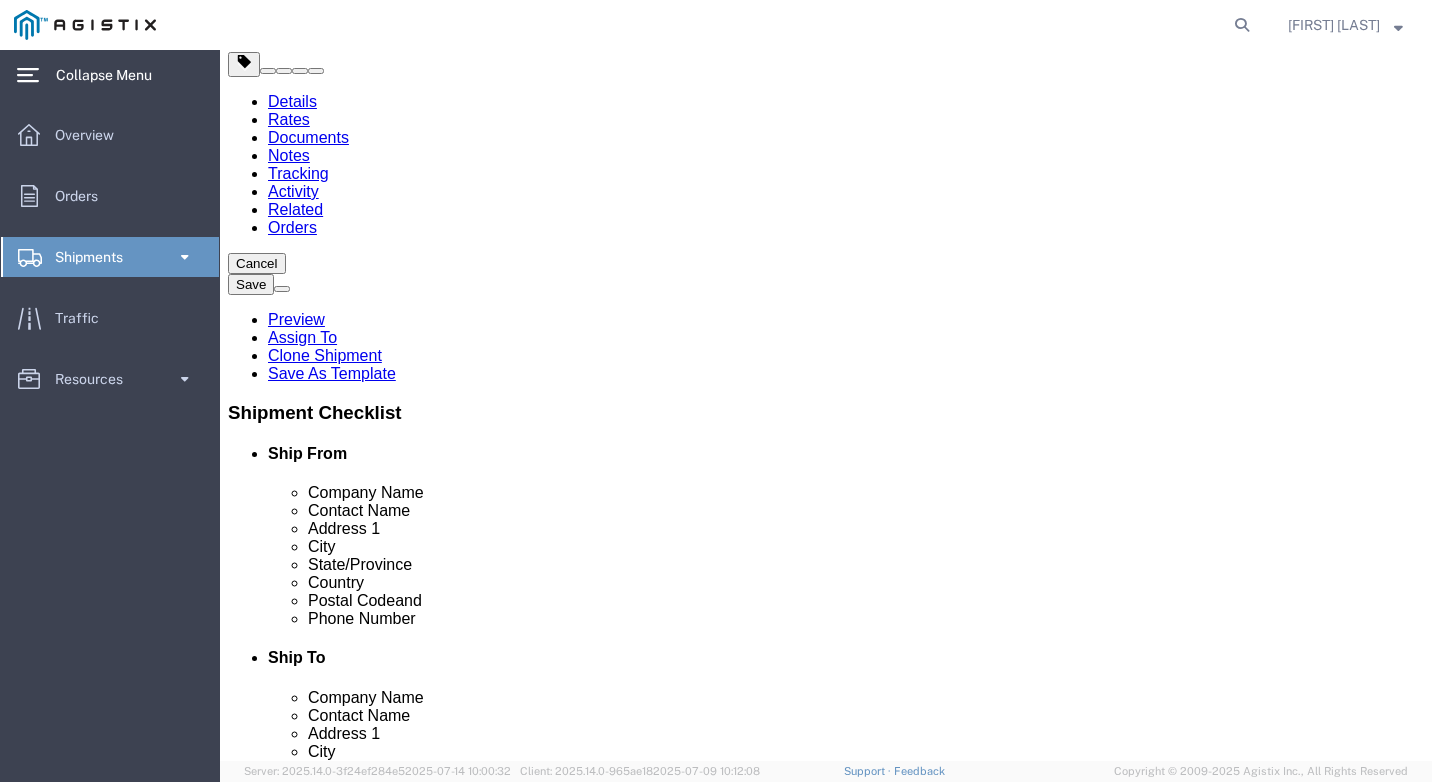 scroll, scrollTop: 167, scrollLeft: 0, axis: vertical 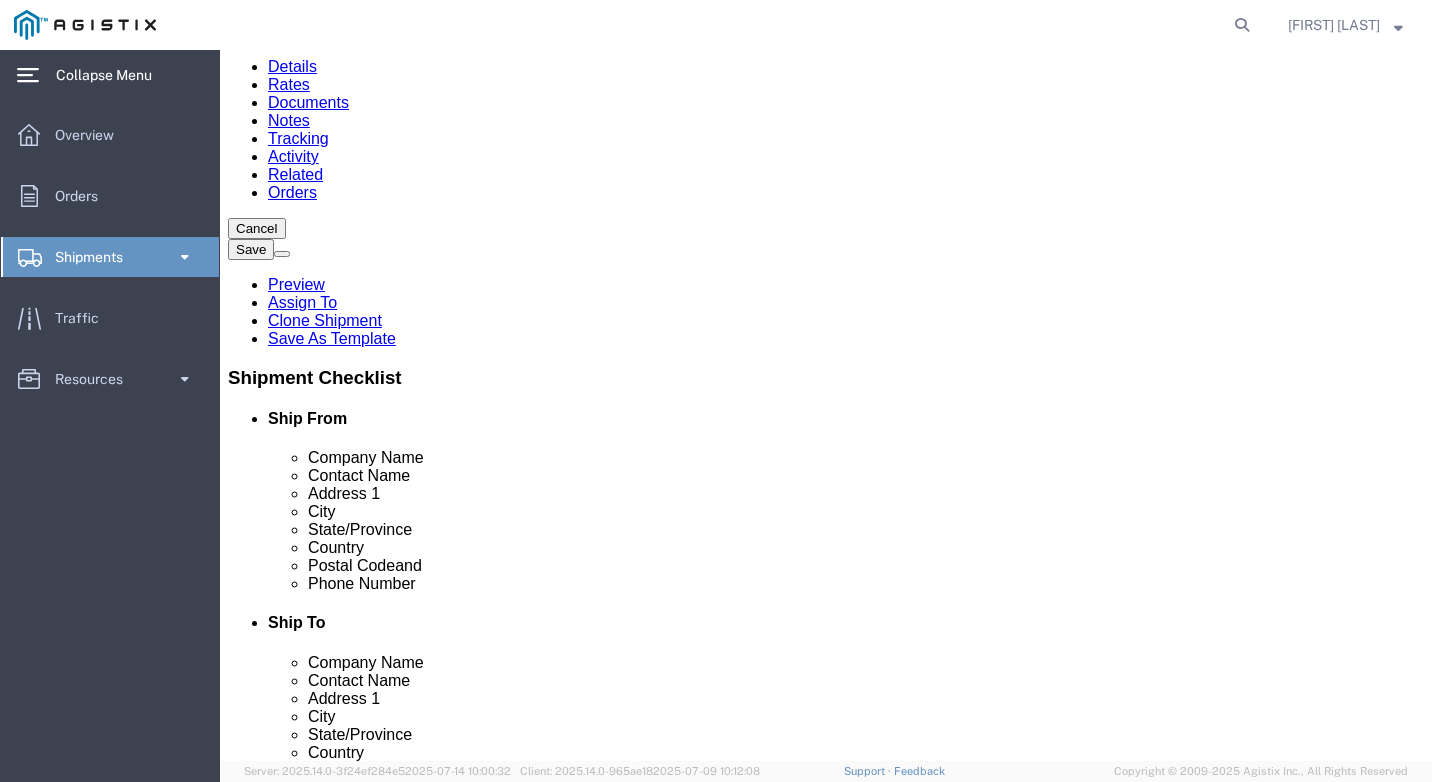 click on "Continue" 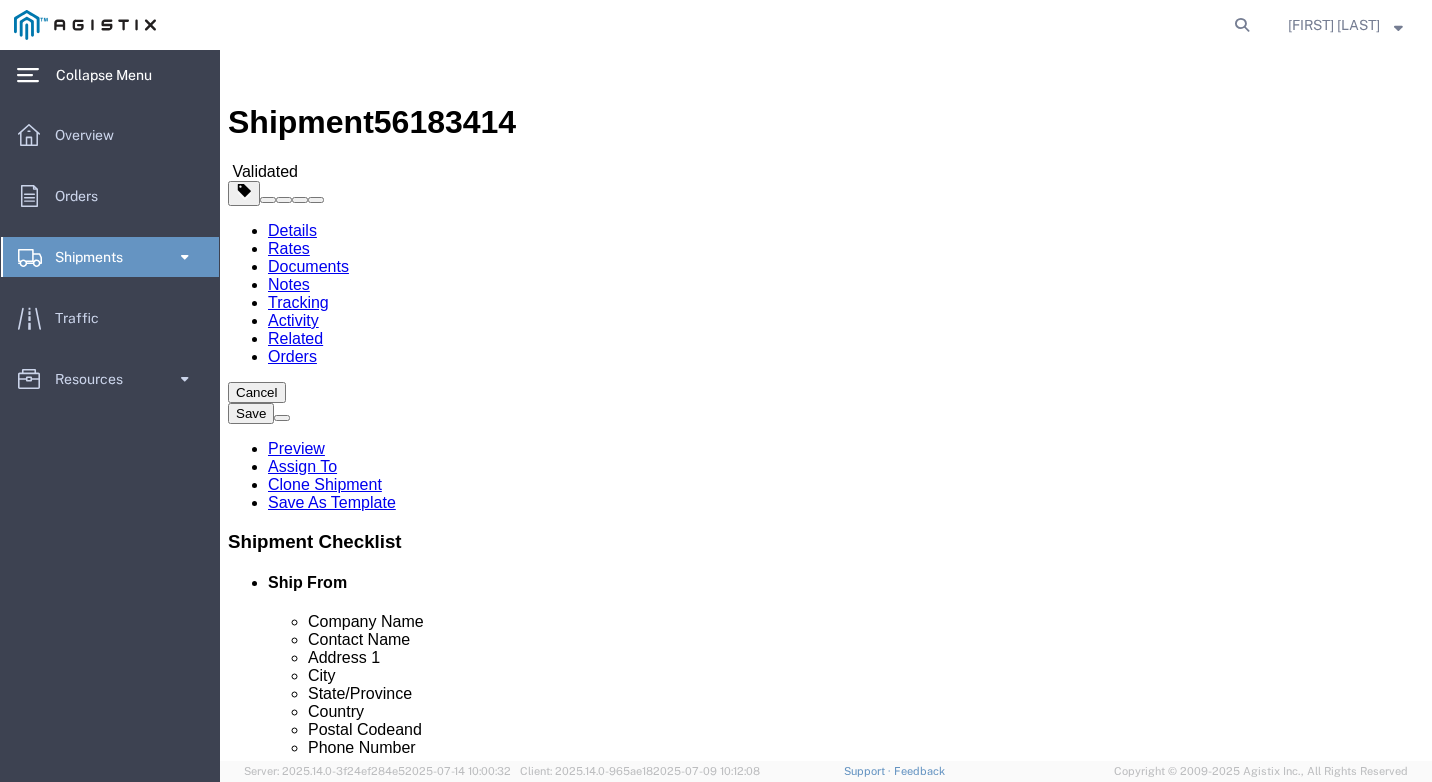 scroll, scrollTop: 0, scrollLeft: 0, axis: both 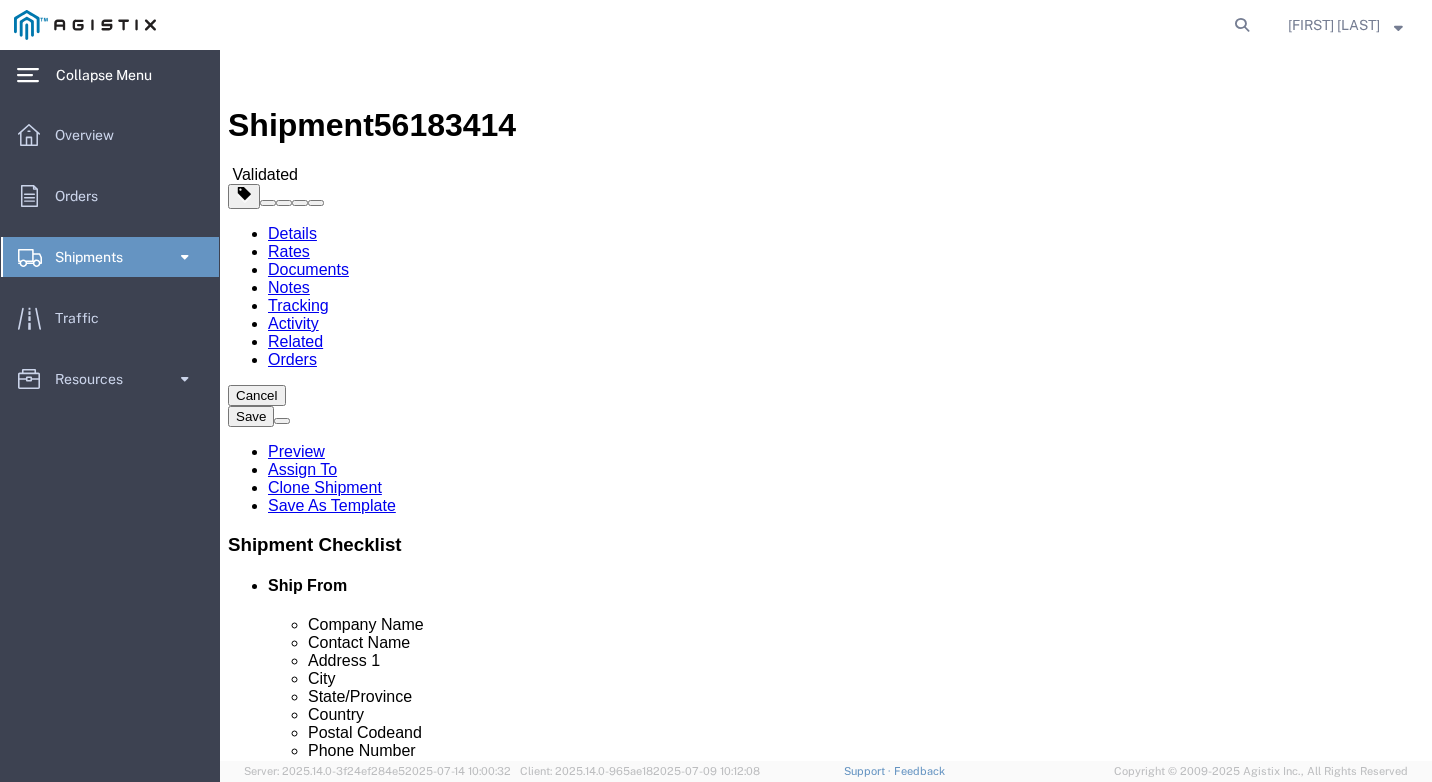 click on "Select one or more" 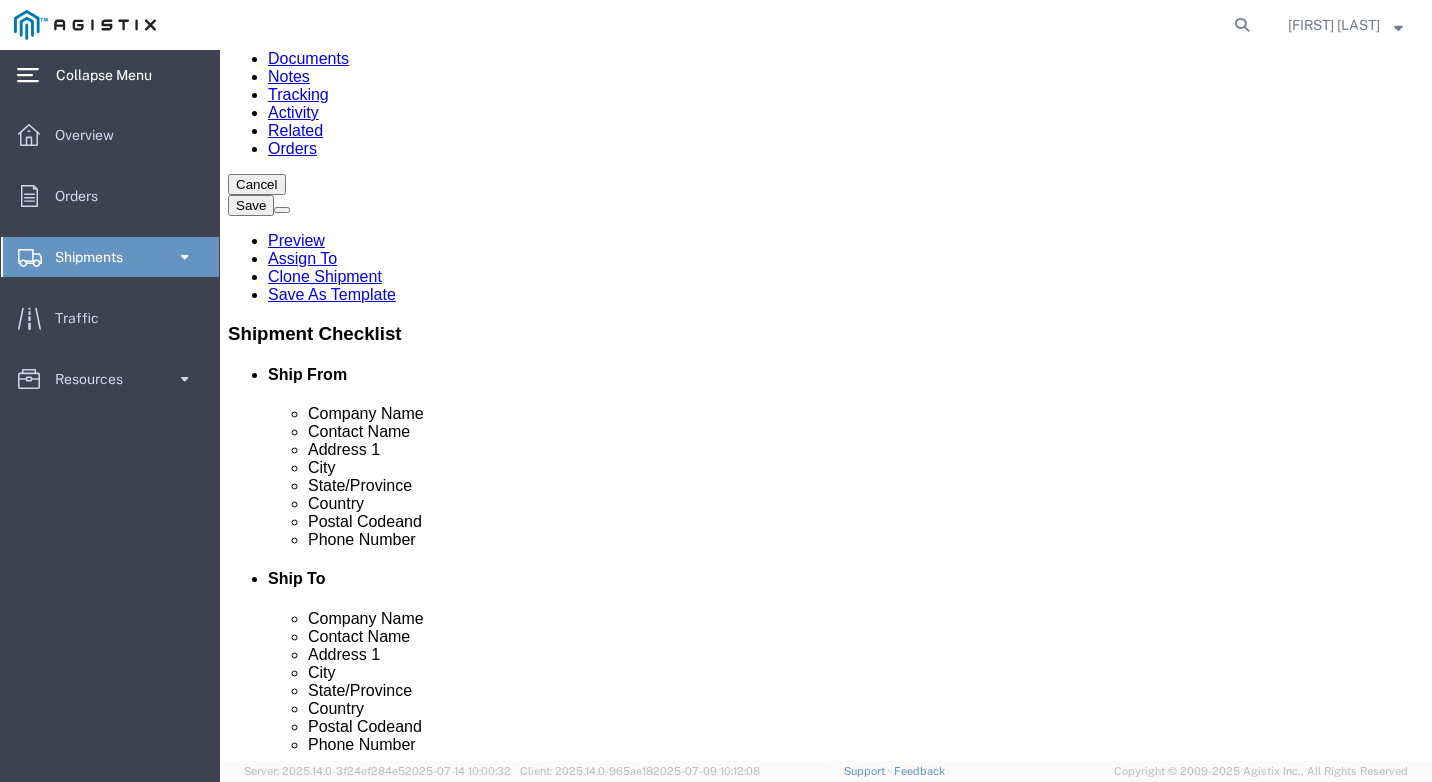 scroll, scrollTop: 100, scrollLeft: 0, axis: vertical 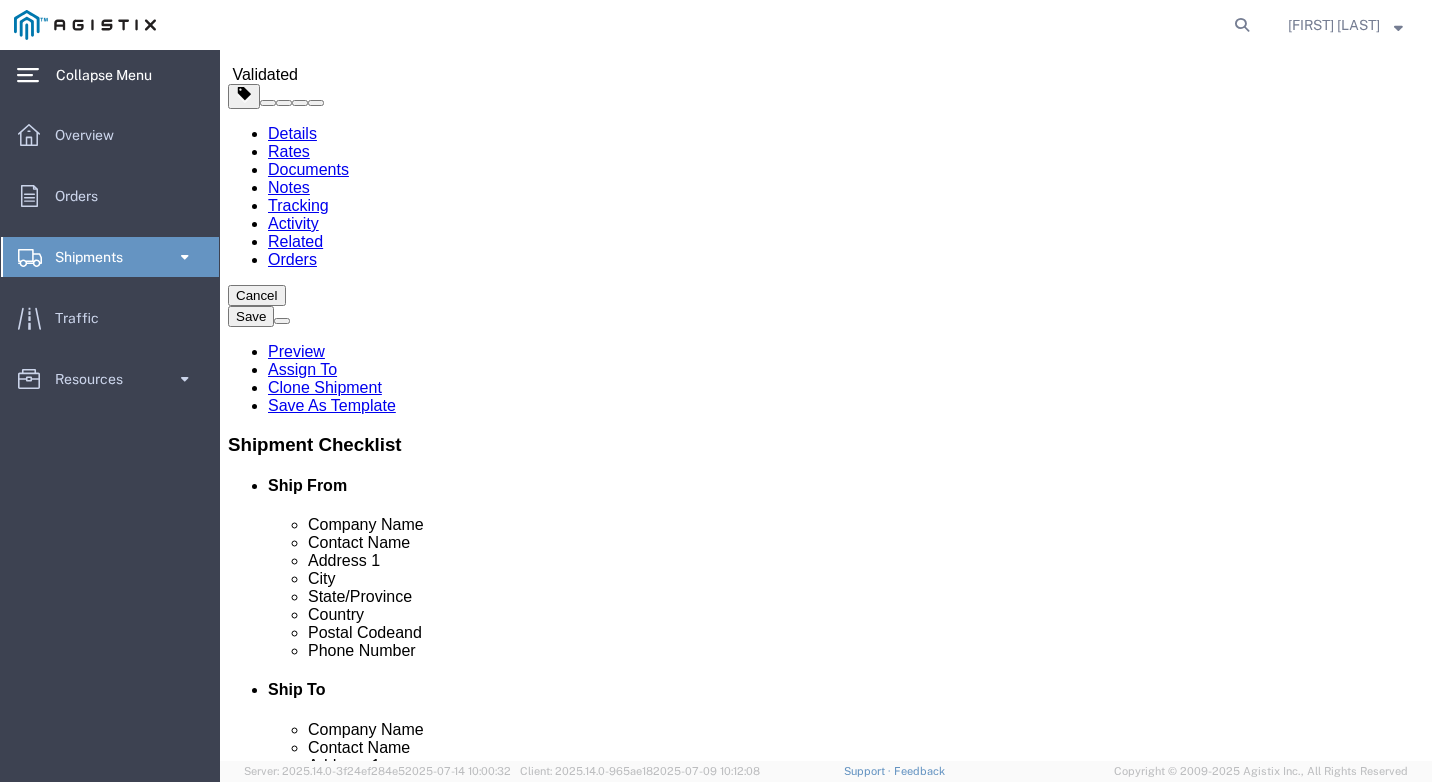 click on "Site Support" 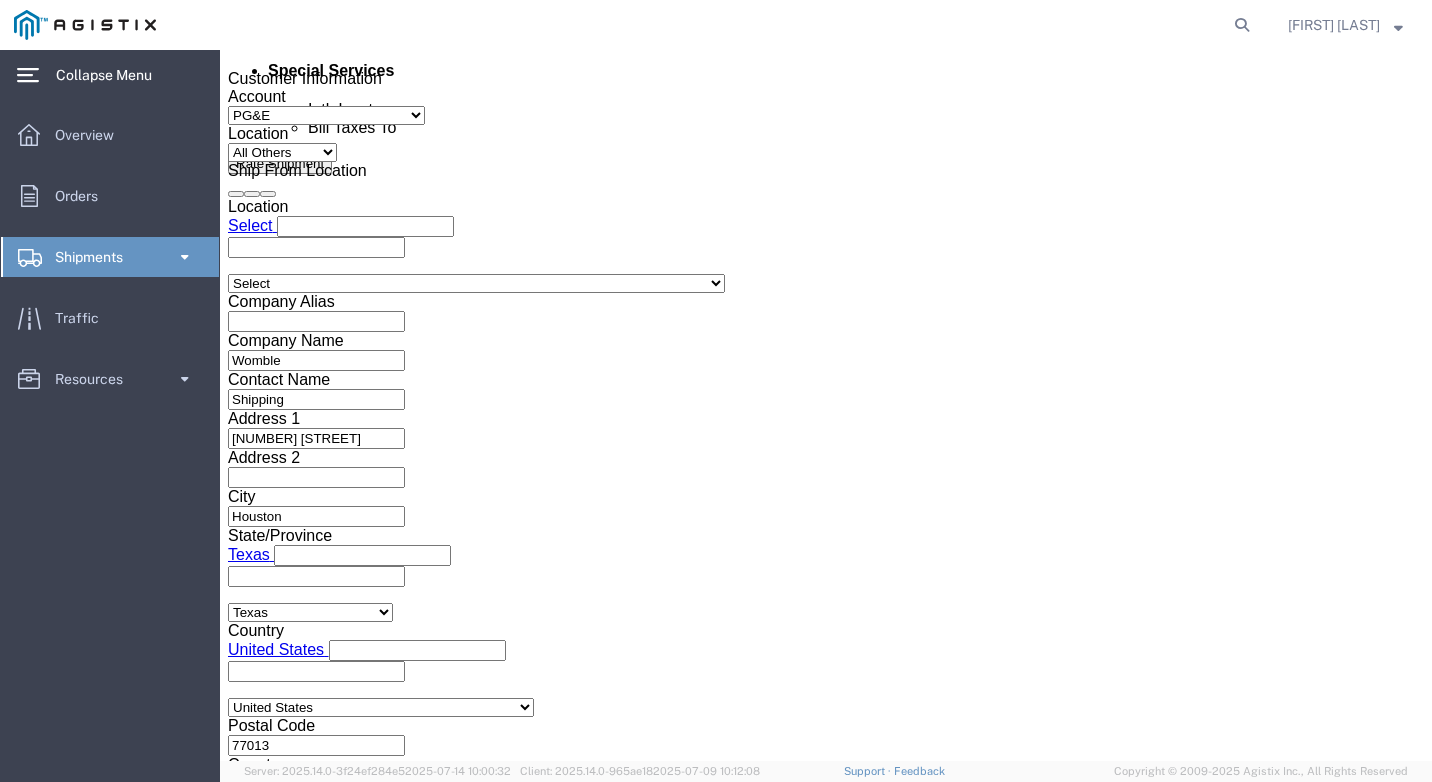 scroll, scrollTop: 1300, scrollLeft: 0, axis: vertical 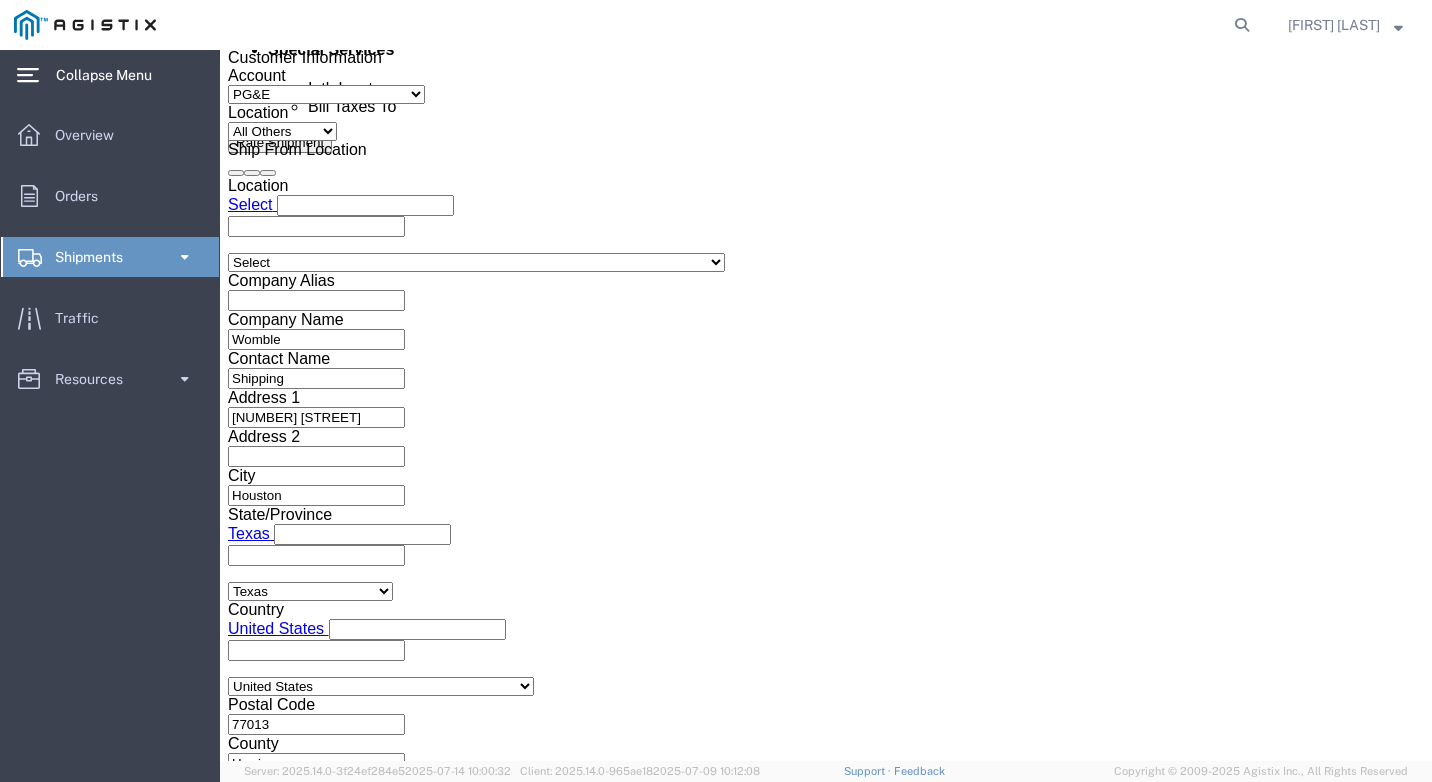 type on "STRIP LOAD ONLY
7AM - 3PM M-F" 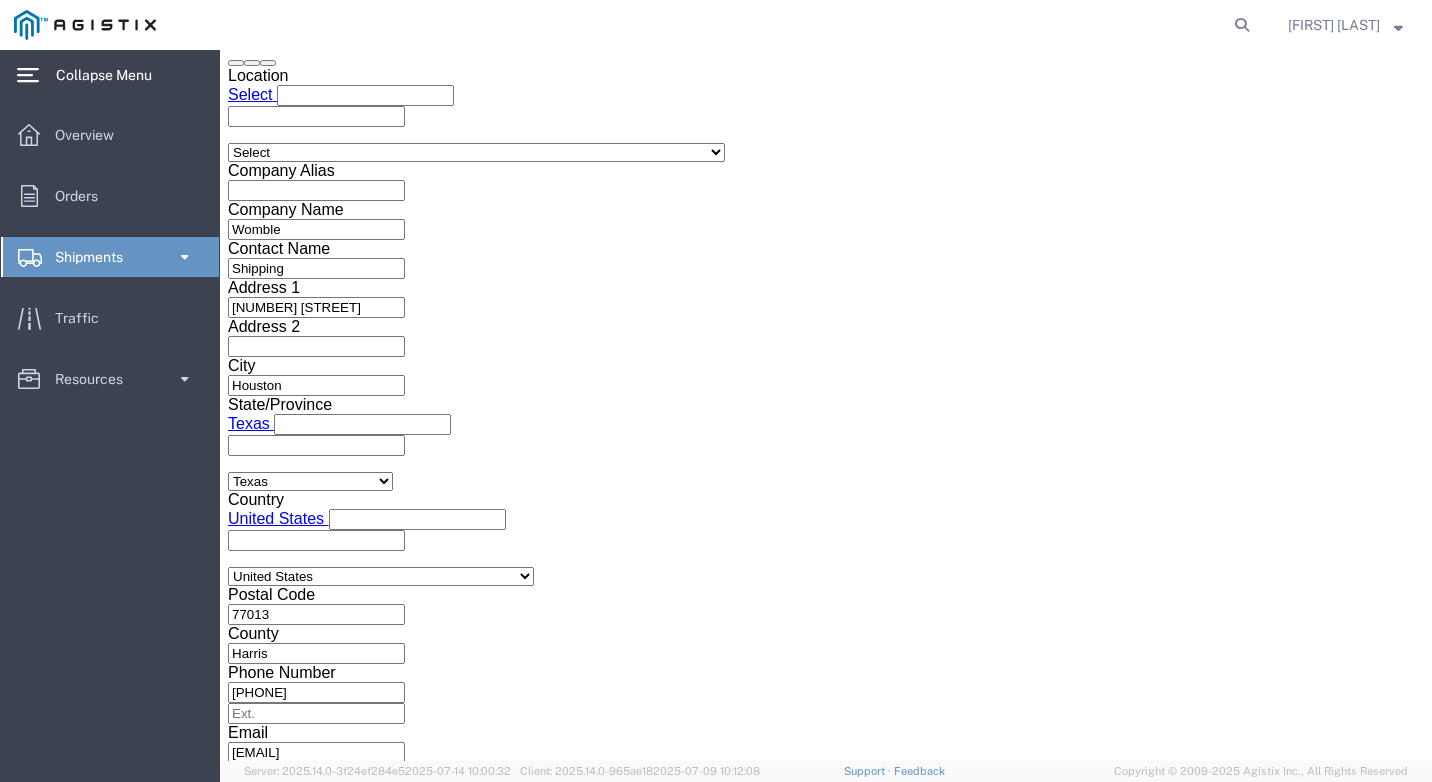 scroll, scrollTop: 1300, scrollLeft: 0, axis: vertical 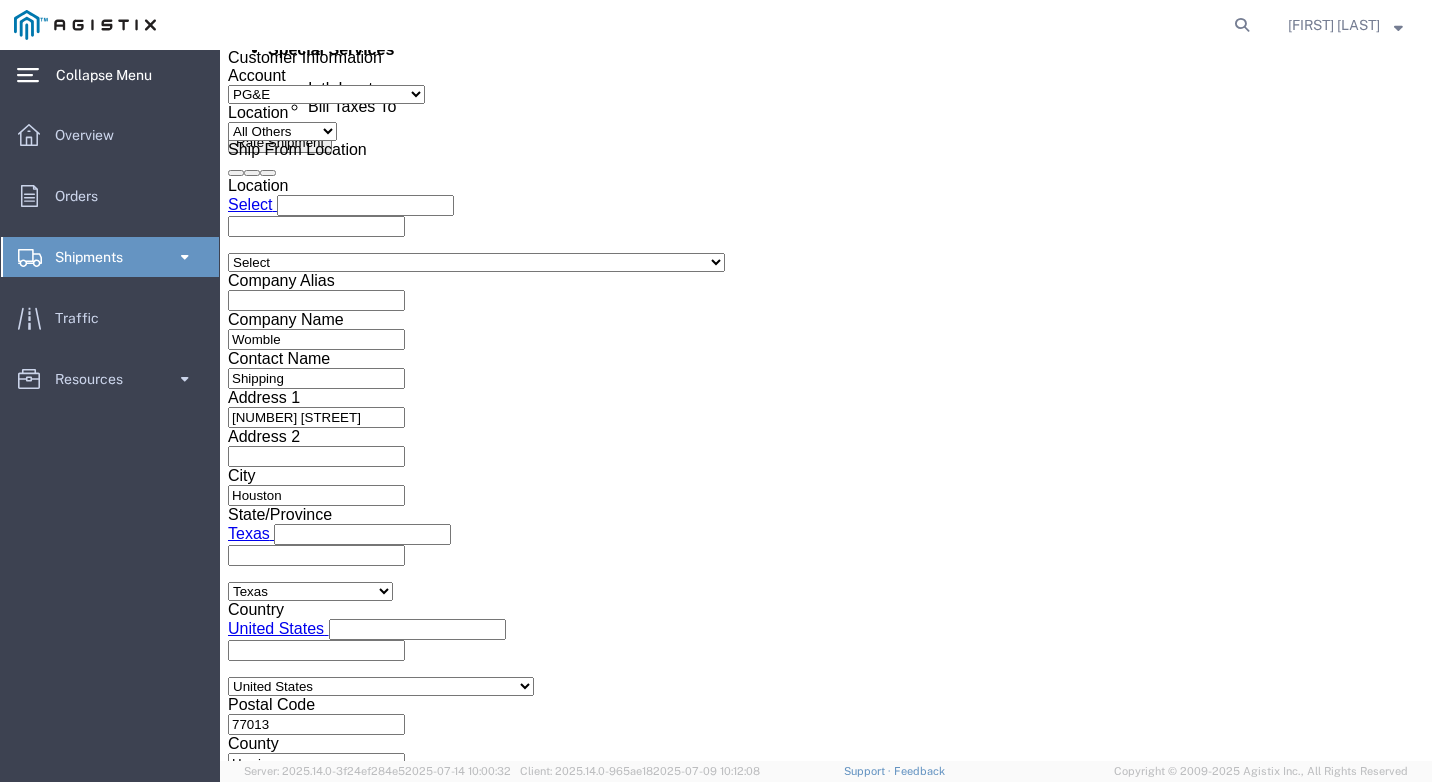 click 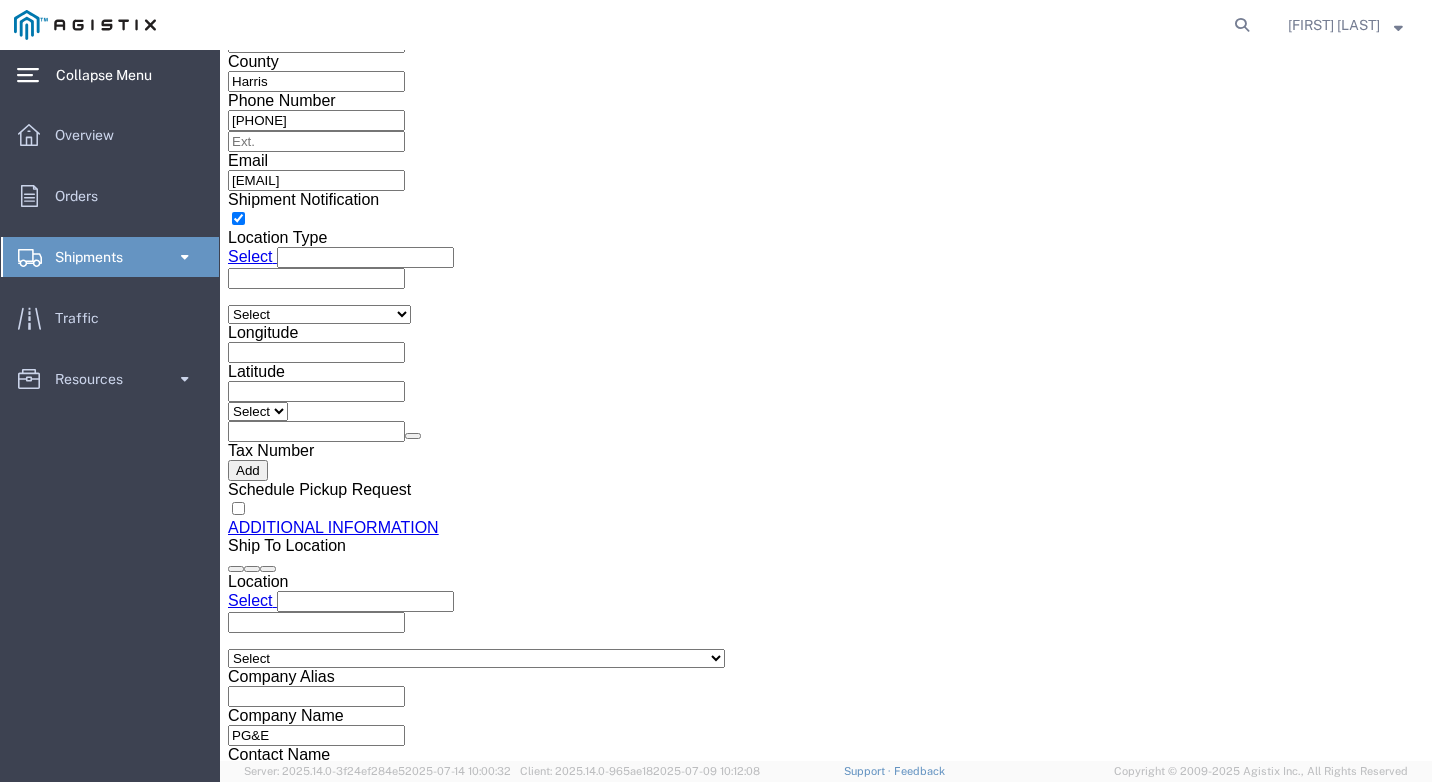 scroll, scrollTop: 2000, scrollLeft: 0, axis: vertical 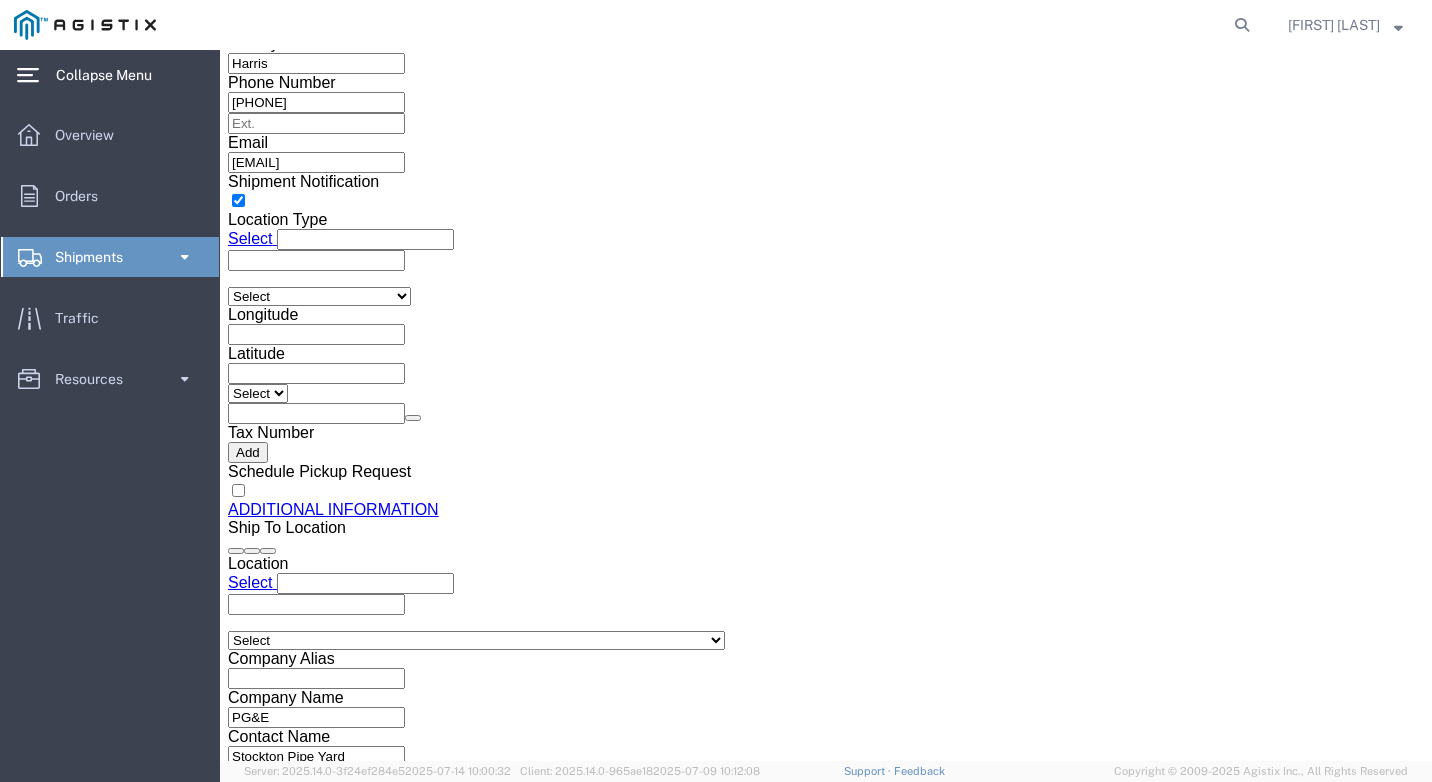 drag, startPoint x: 438, startPoint y: 400, endPoint x: 290, endPoint y: 265, distance: 200.32224 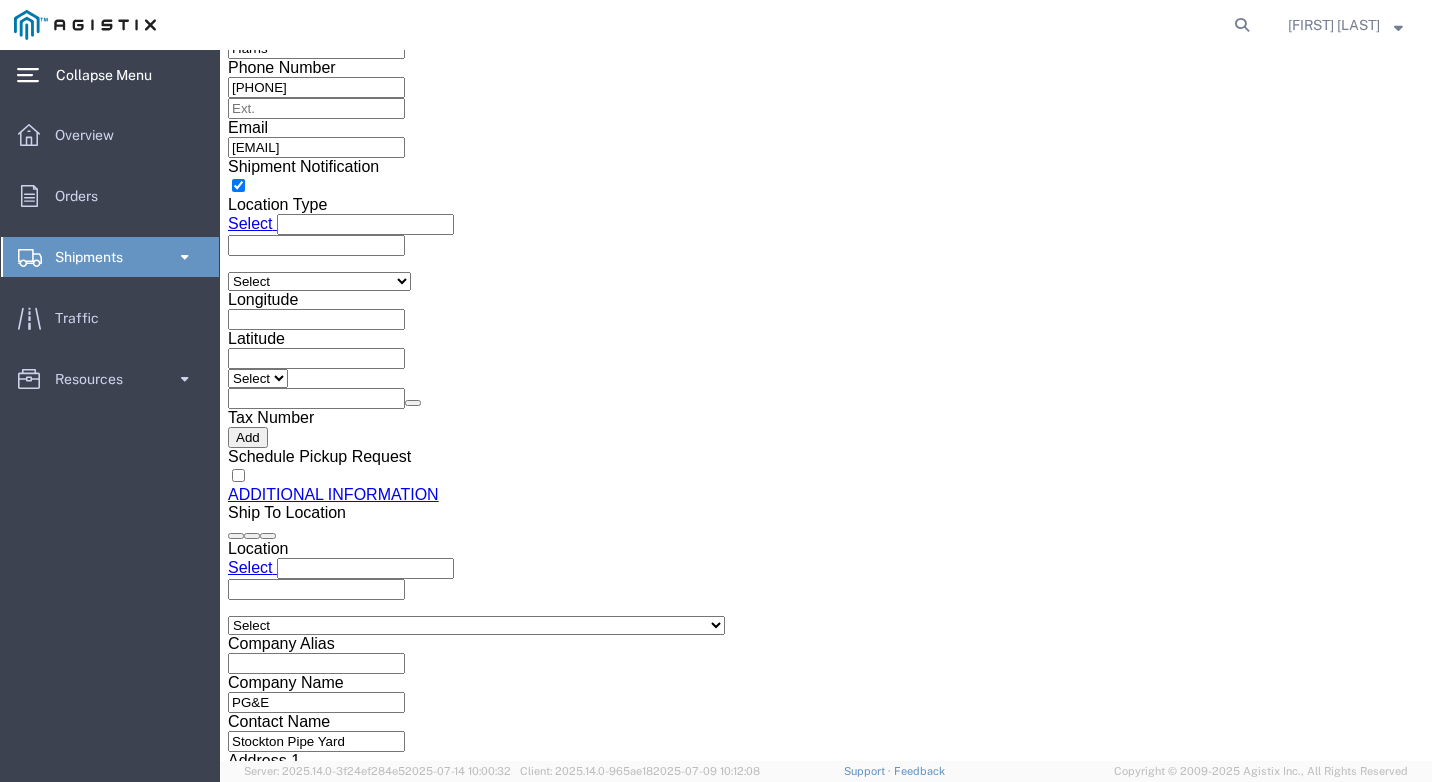 scroll, scrollTop: 1837, scrollLeft: 0, axis: vertical 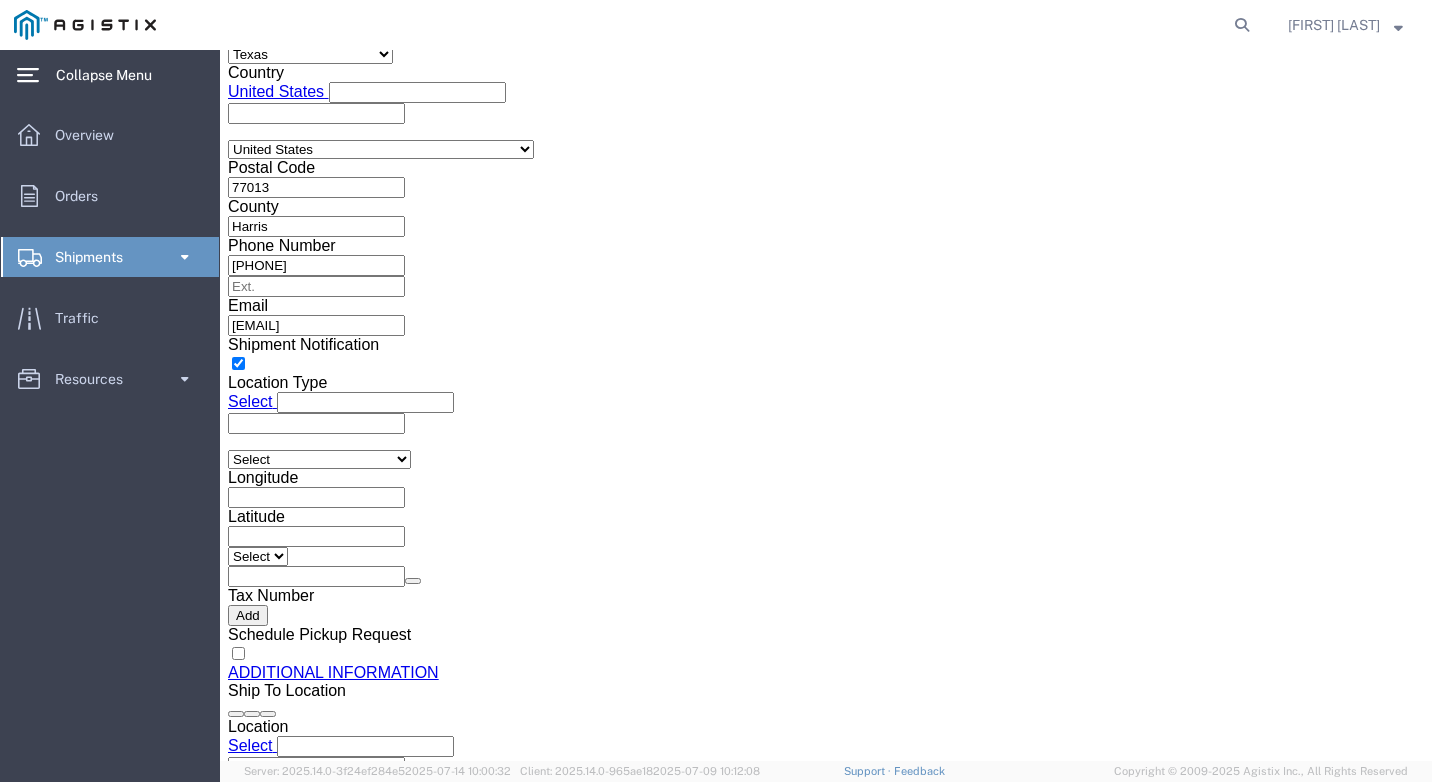 click on "Rate Shipment" 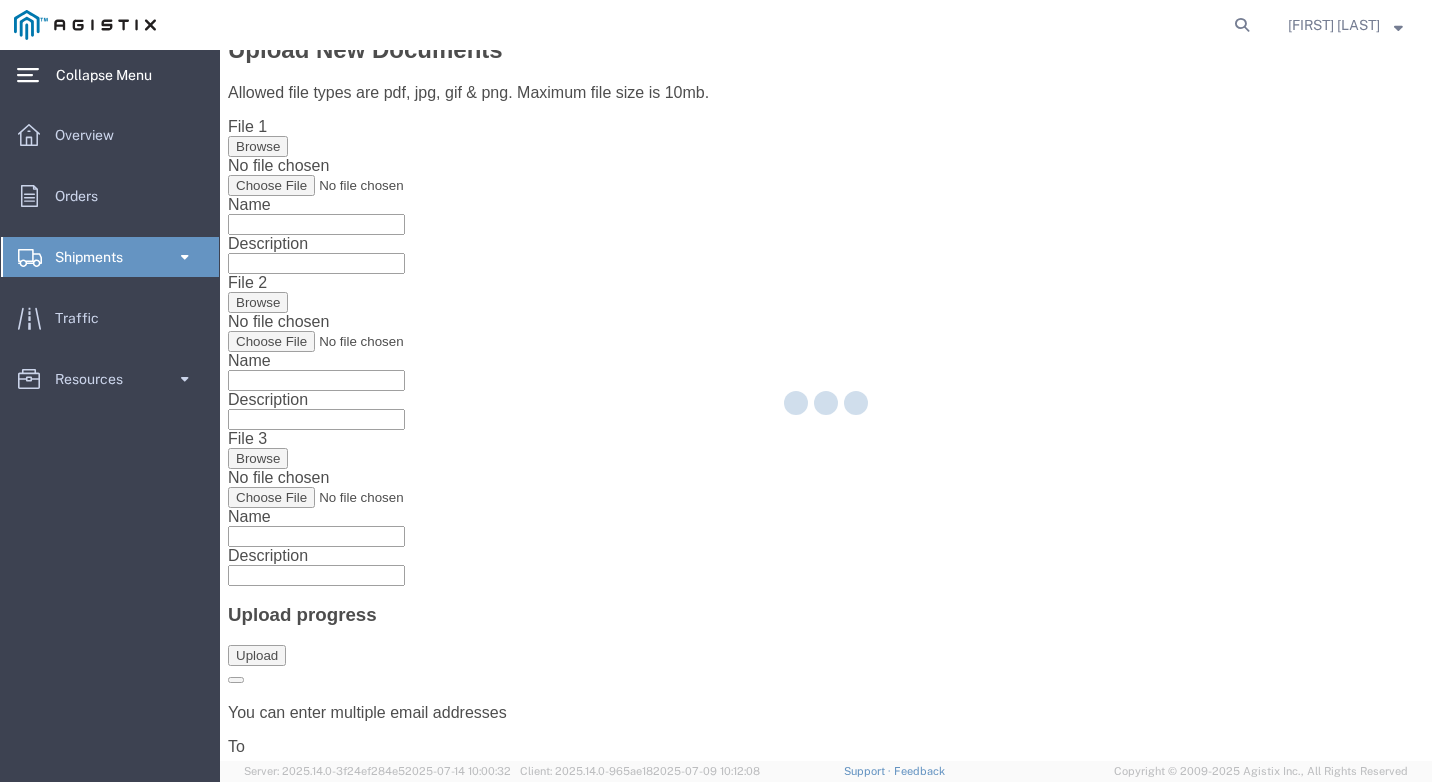scroll, scrollTop: 0, scrollLeft: 0, axis: both 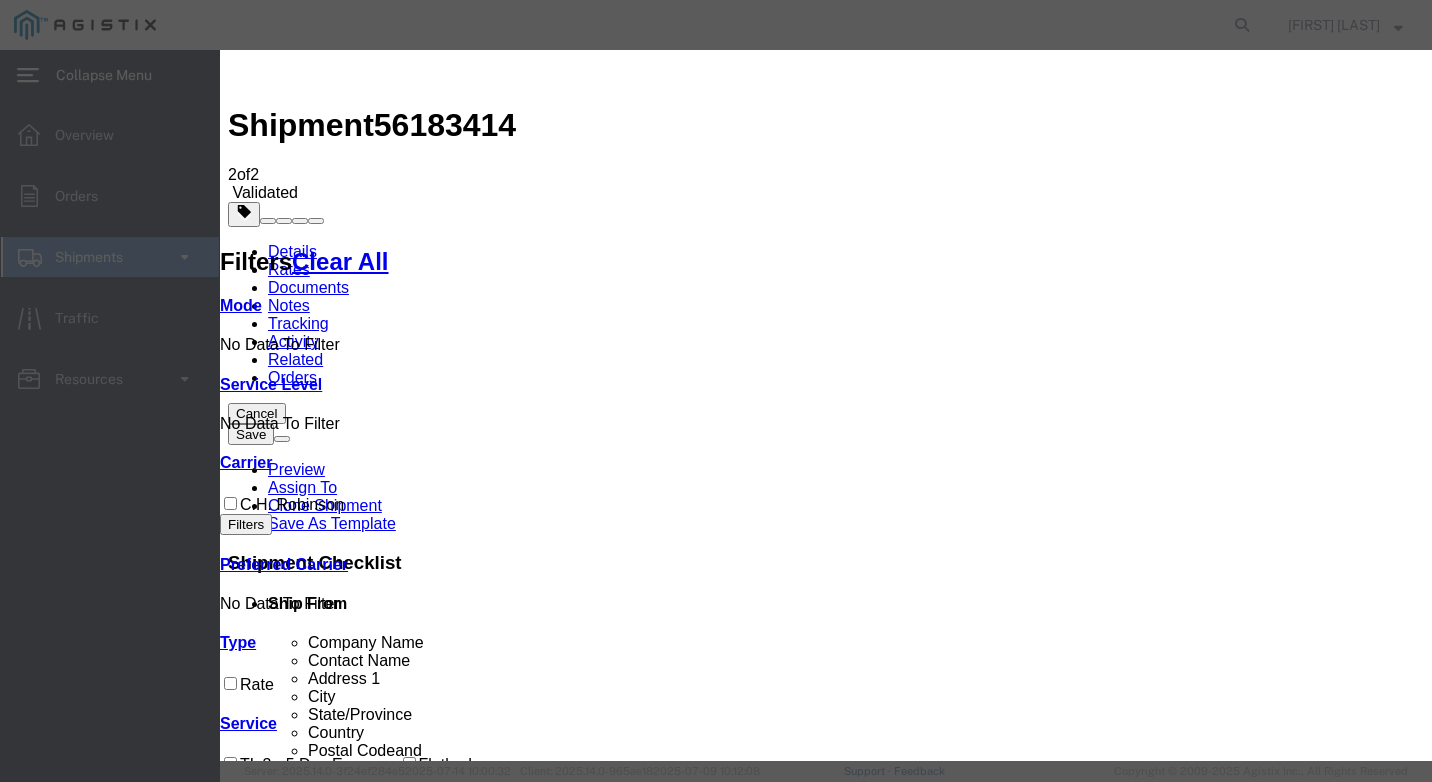 click on "Continue" at bounding box center (262, 3895) 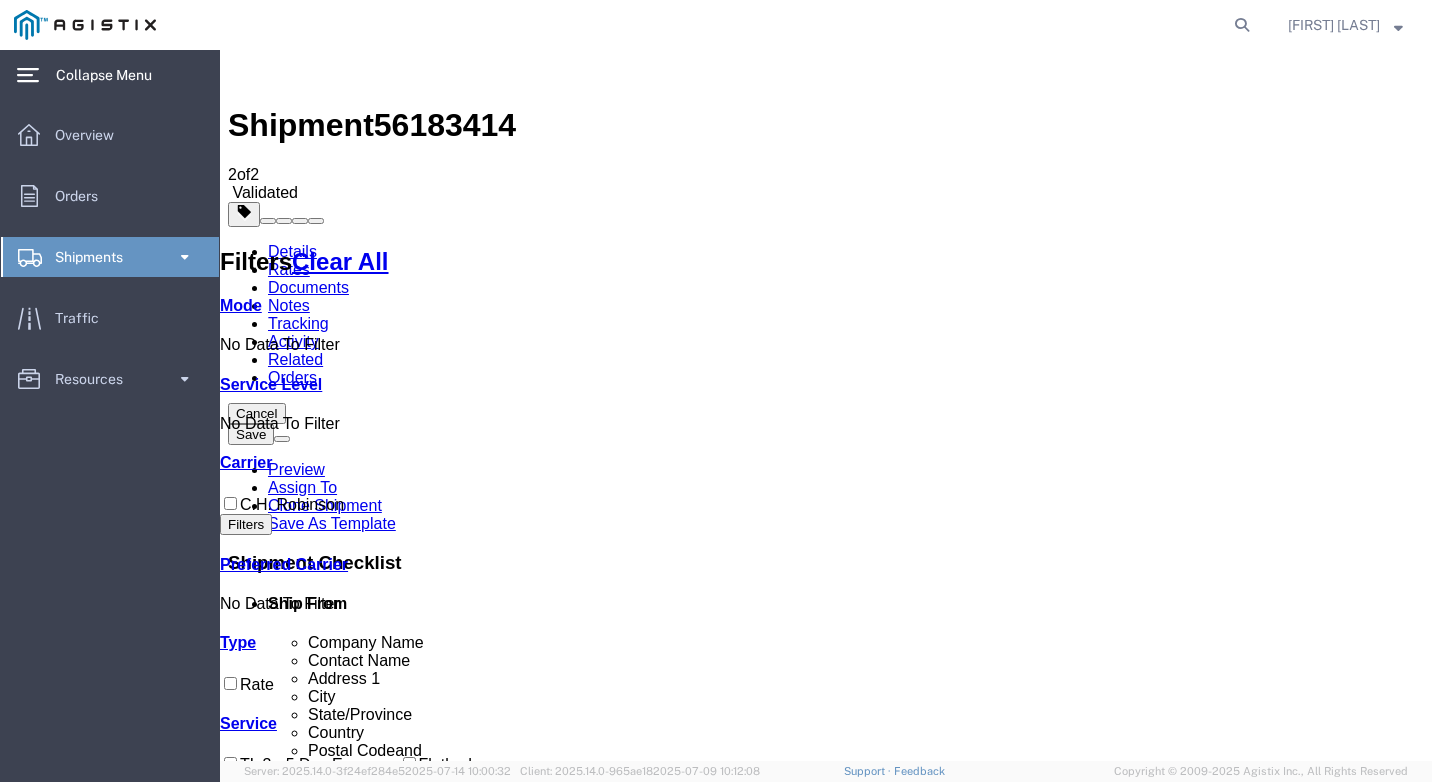 click at bounding box center [1049, 1769] 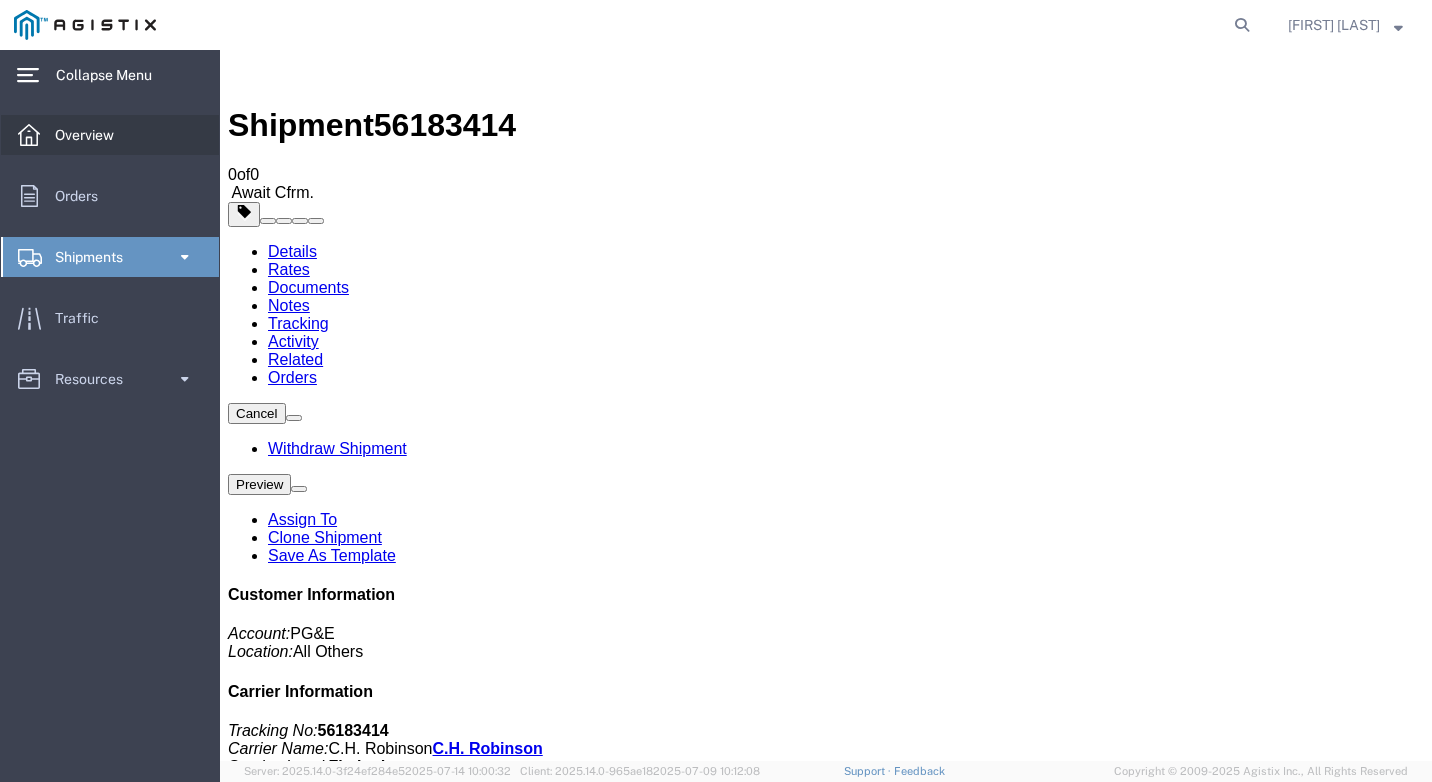 click on "Overview" 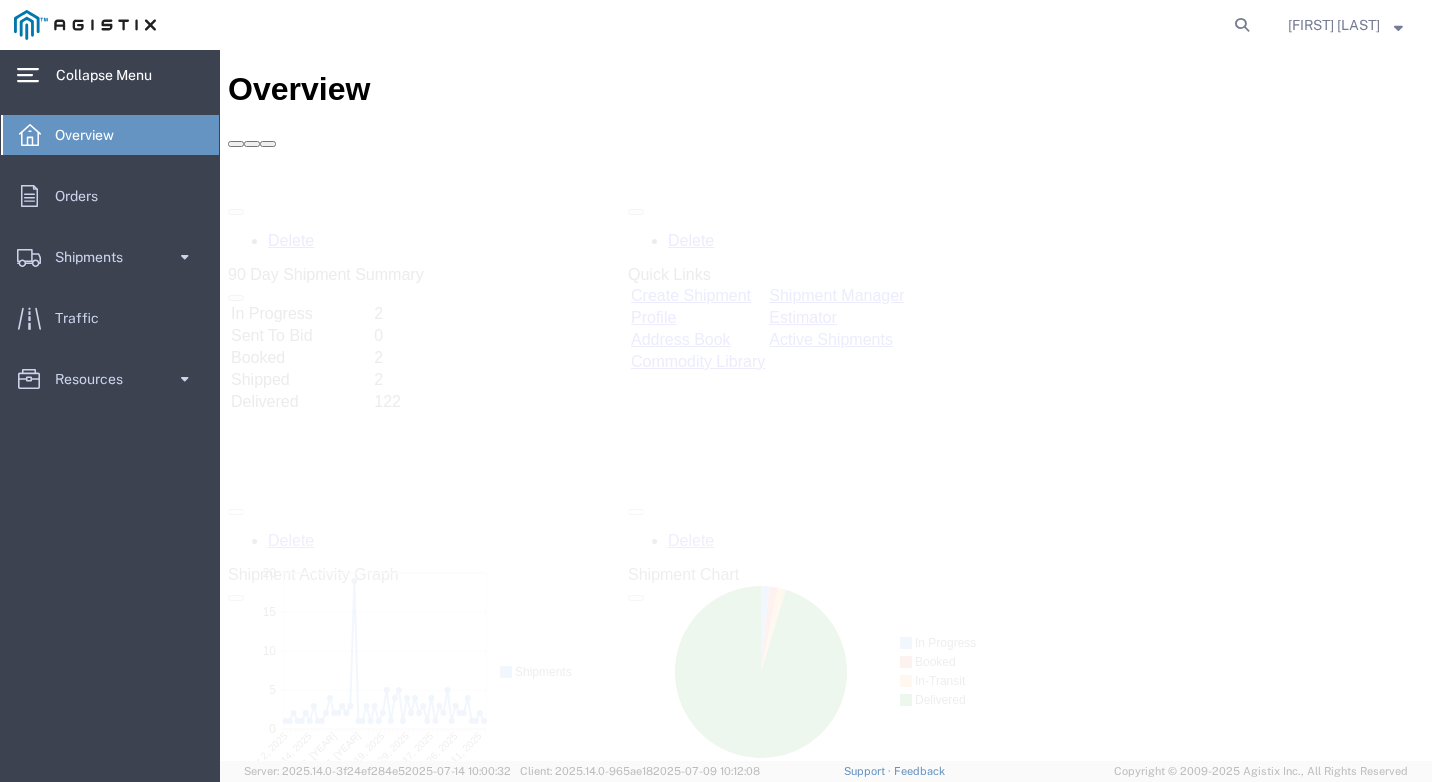 scroll, scrollTop: 0, scrollLeft: 0, axis: both 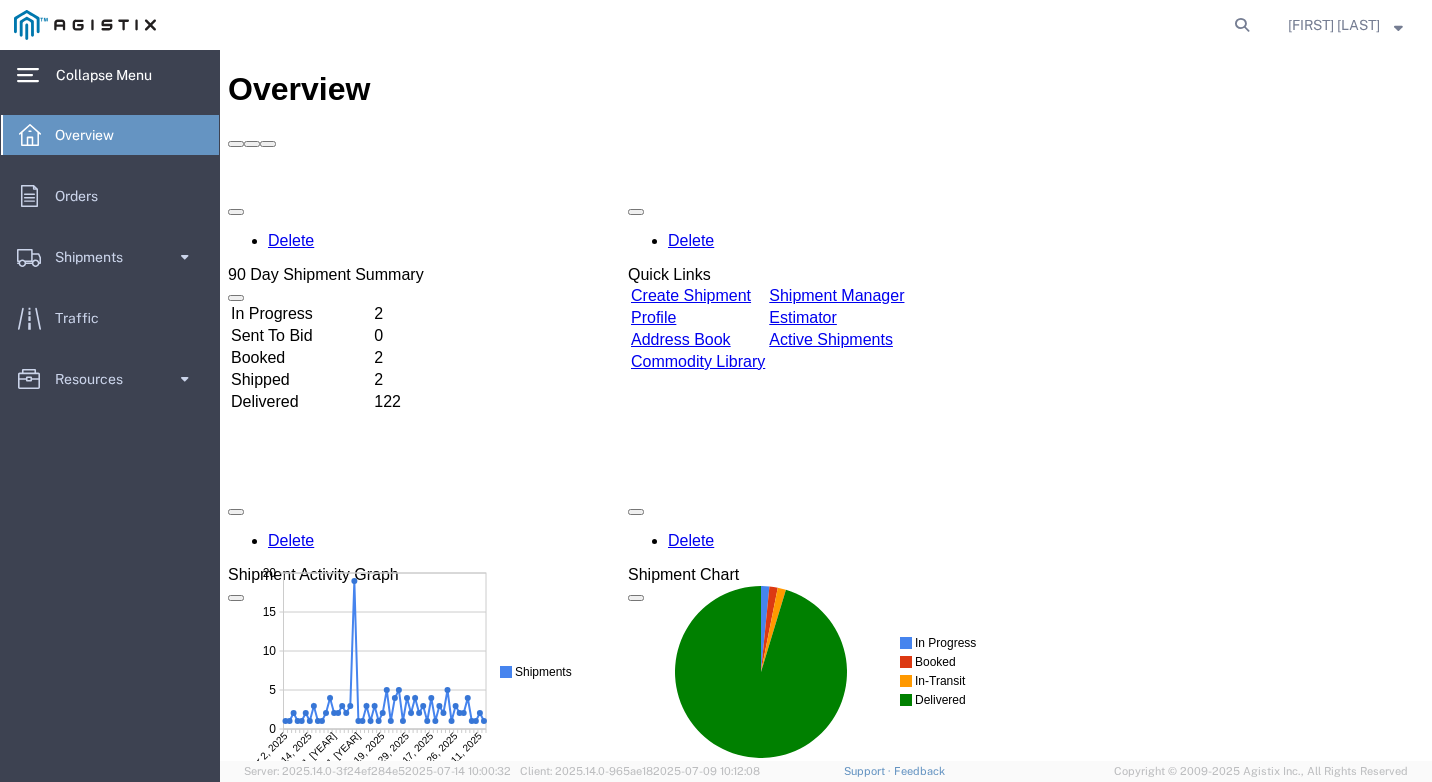 click on "In Progress" at bounding box center (300, 314) 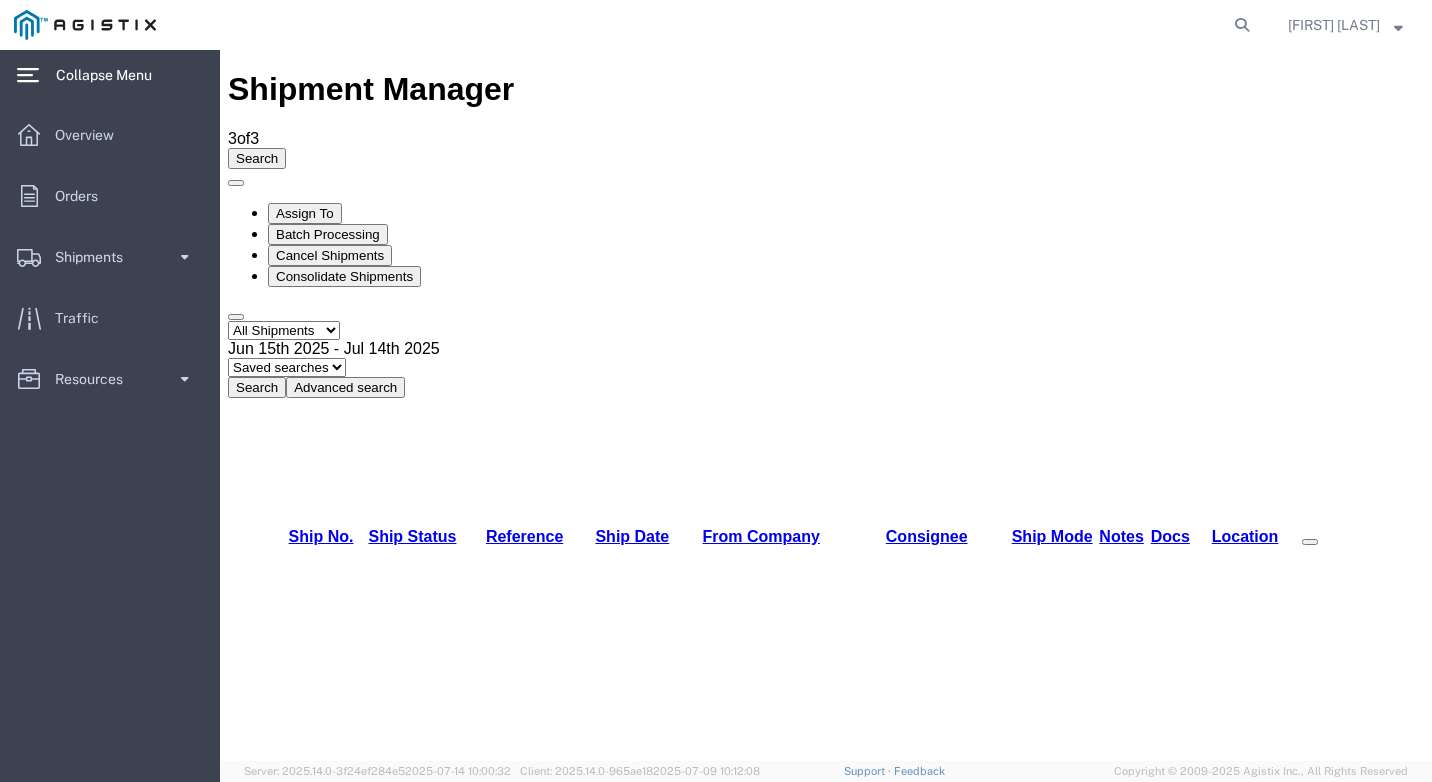 click on "Shipment Manager 3
of
3 Search Assign To Batch Processing Cancel Shipments Consolidate Shipments
Select status
Active All Shipments Approved Booked Canceled Delivered Denied New On Hold Partial Delivery Pending Returned Shipped [MONTH] [DAY] [YEAR] - [MONTH] [DAY] [YEAR] Saved searches Search
Advanced search  Field Account Account Carrier Identifier Actual Delivery Date Actual Ship Date Assign To Autotender Progress Batch Id Broker Name Carrier Name Consignee Contract Flag Create Date Created By Deliver By Date Delivery Close Time Delivery Open Time ETA From Alias From City From Company From Country From Name From Region From State From Street From Zip Hazmat Hot International Lane Late Late Status Location Location Group Miles Pickup Close Time Pickup Open Time Preferred Carrier Quote Number Rate Requested by Requested Ship Date Service Description Service Level Service Name Shipment Ref Type Ship Mode Ship No Ship Ref Number Ship Status Ship Type Ship Value SKU Stops" at bounding box center (826, 1152) 